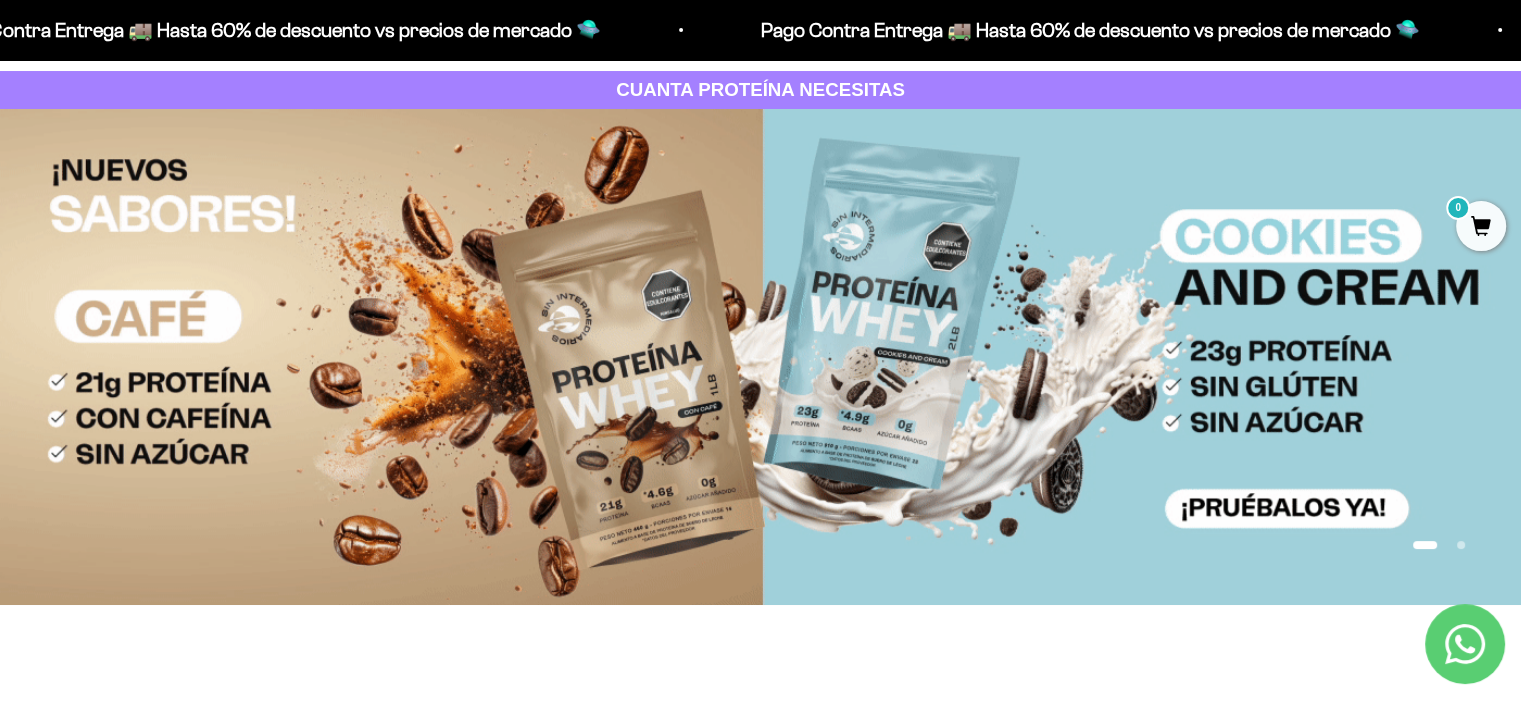 scroll, scrollTop: 0, scrollLeft: 0, axis: both 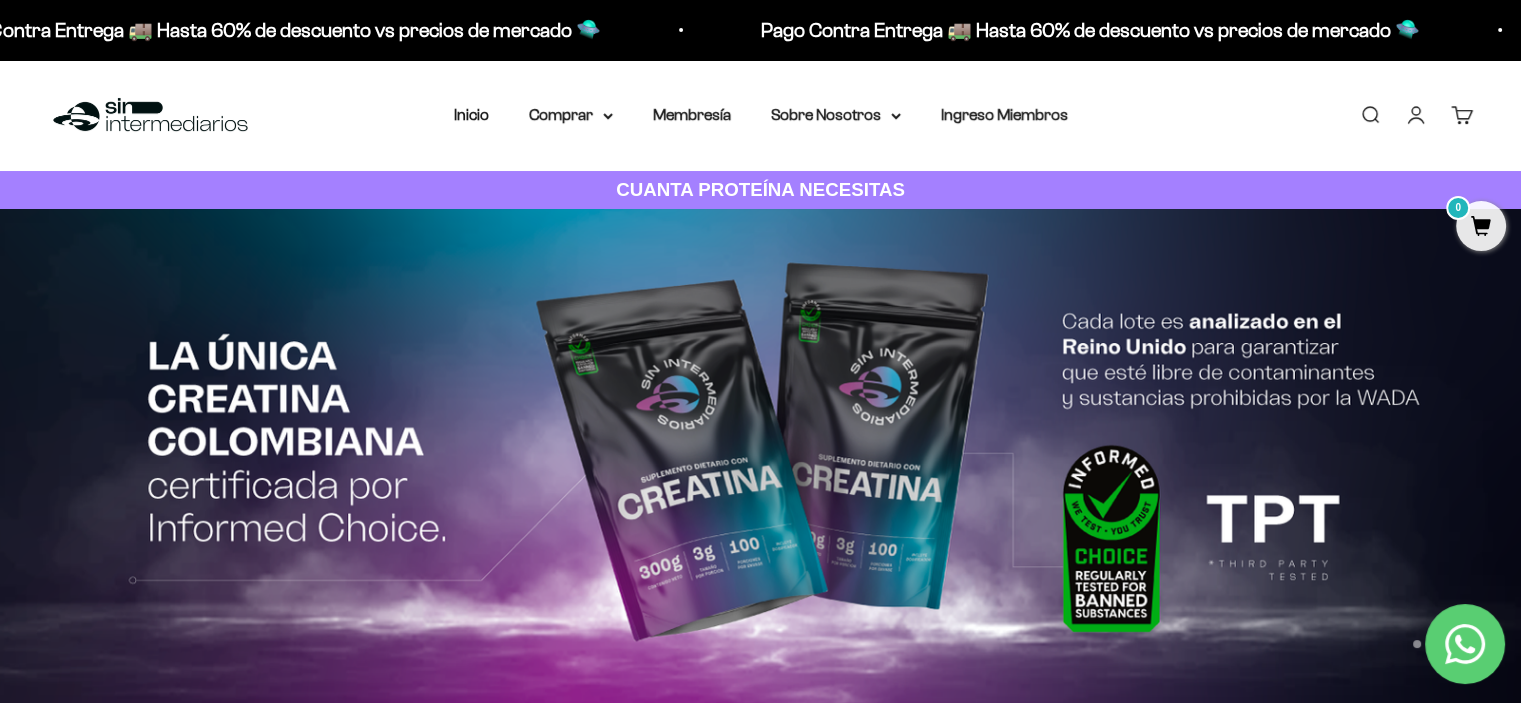 click on "0" at bounding box center [1481, 226] 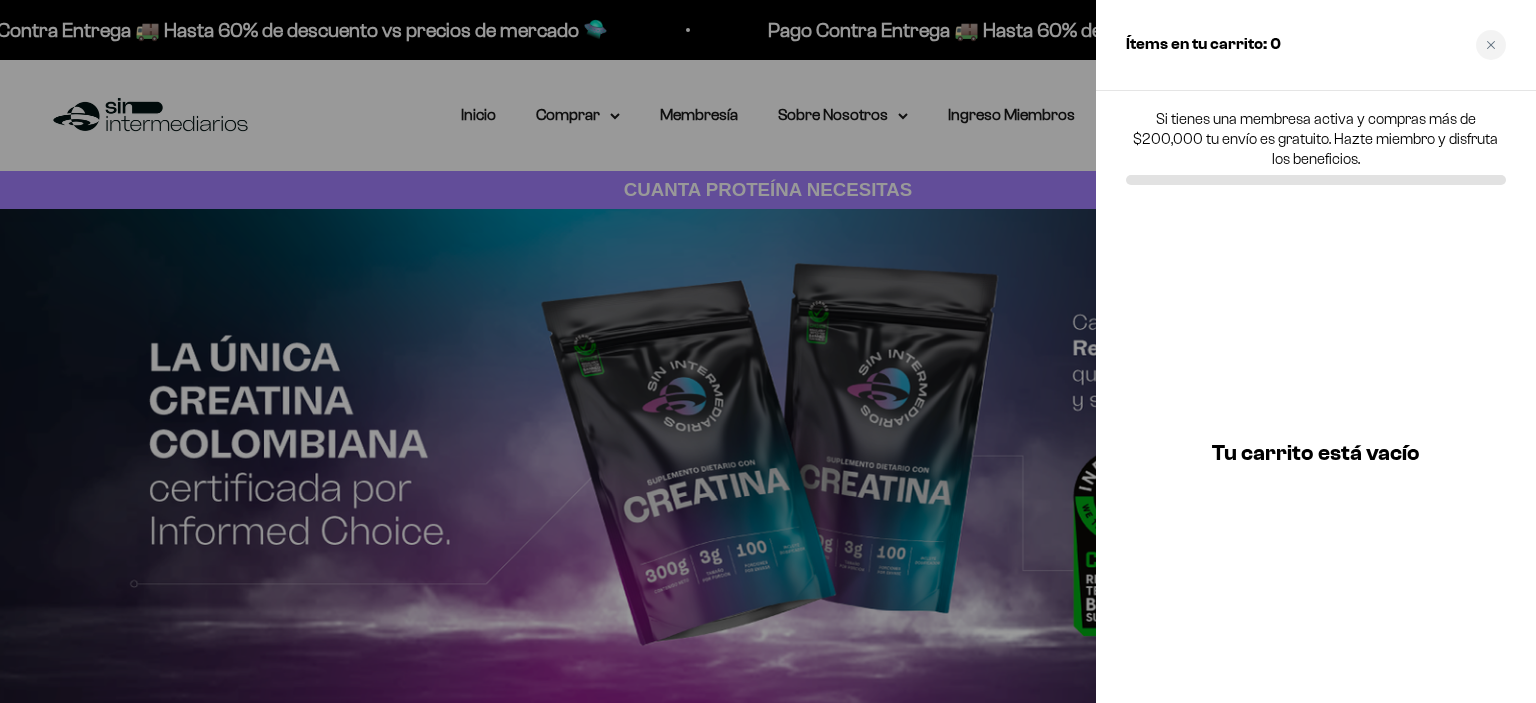 click at bounding box center (768, 351) 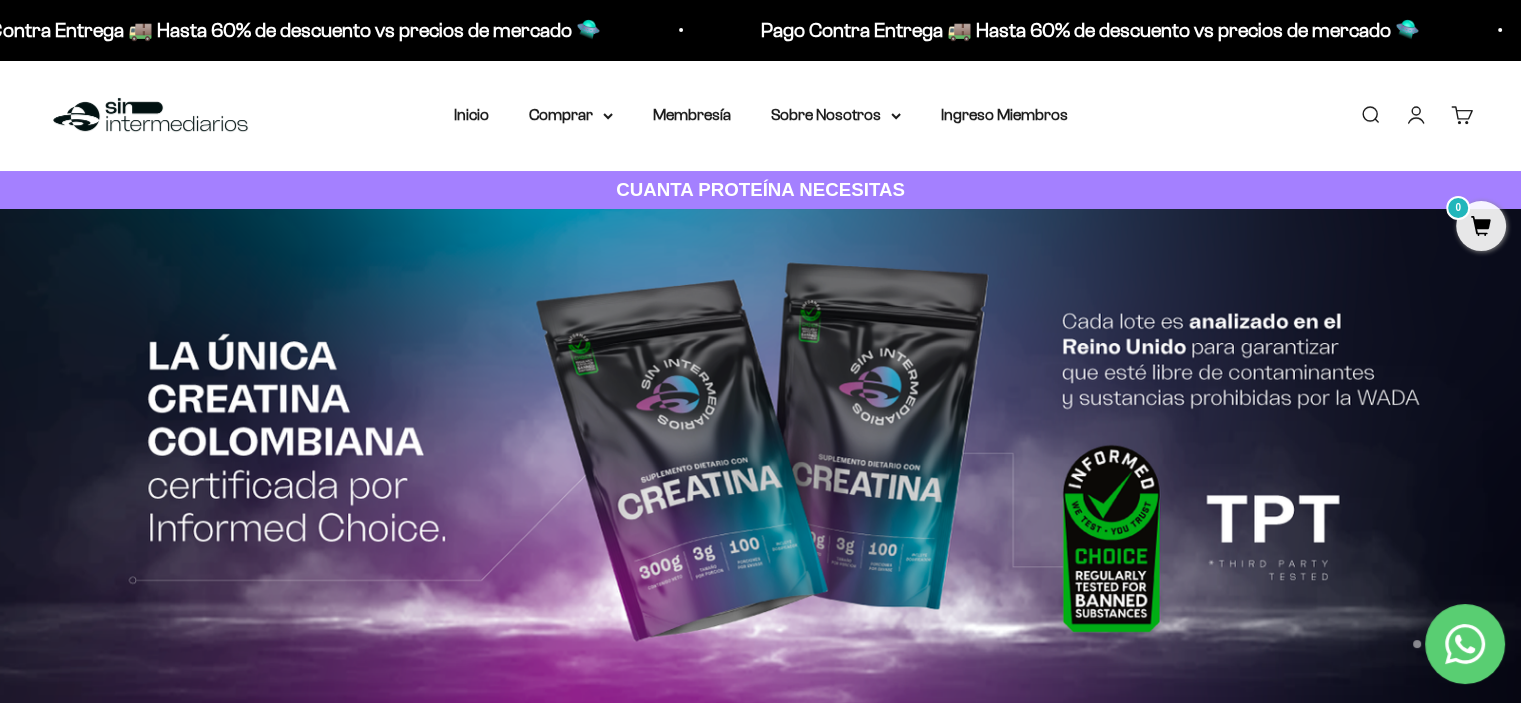 click on "Menú
Buscar
Inicio
Comprar
Proteínas
Ver Todos
Whey
Iso Vegan Pancakes Pre-Entreno 0" at bounding box center (760, 115) 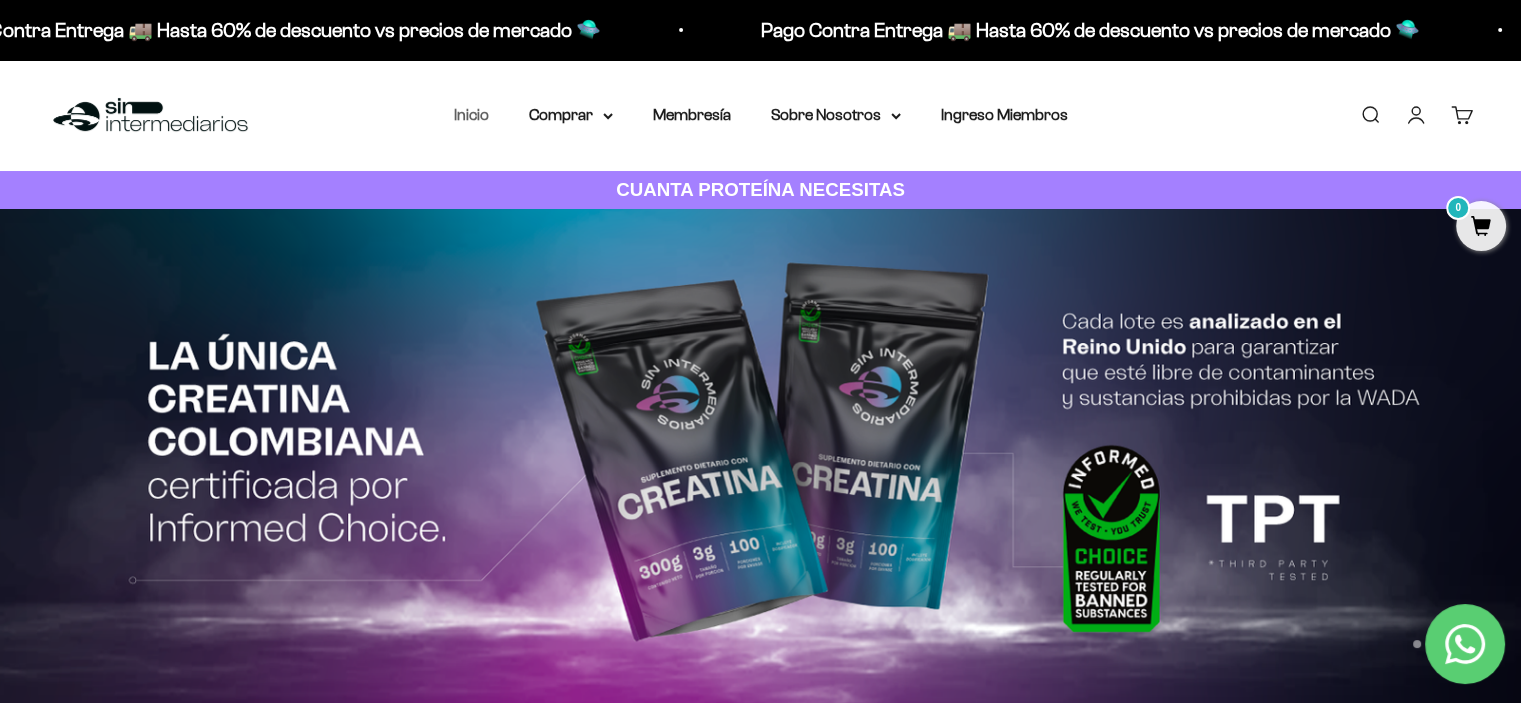 click on "Inicio" at bounding box center [471, 114] 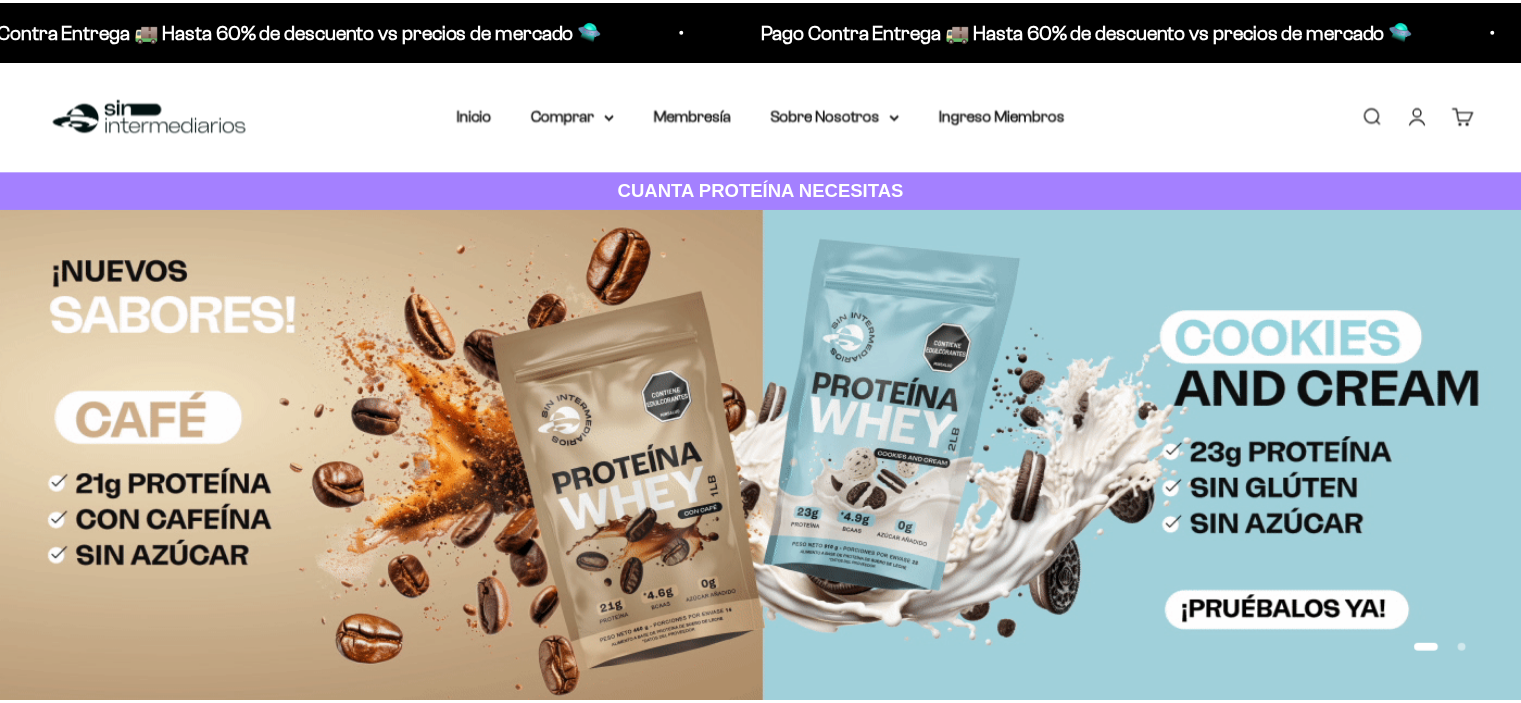 scroll, scrollTop: 0, scrollLeft: 0, axis: both 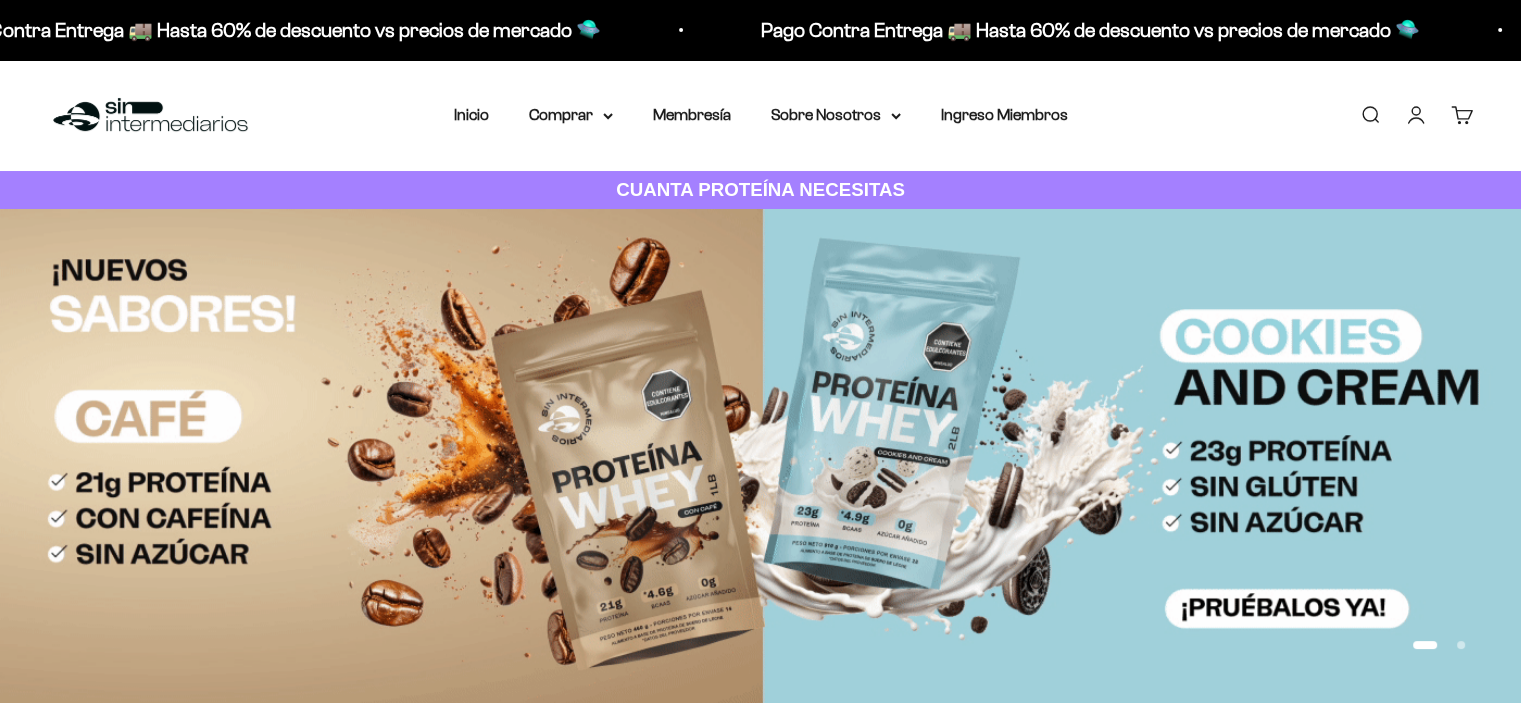 click on "Iniciar sesión" at bounding box center (1416, 115) 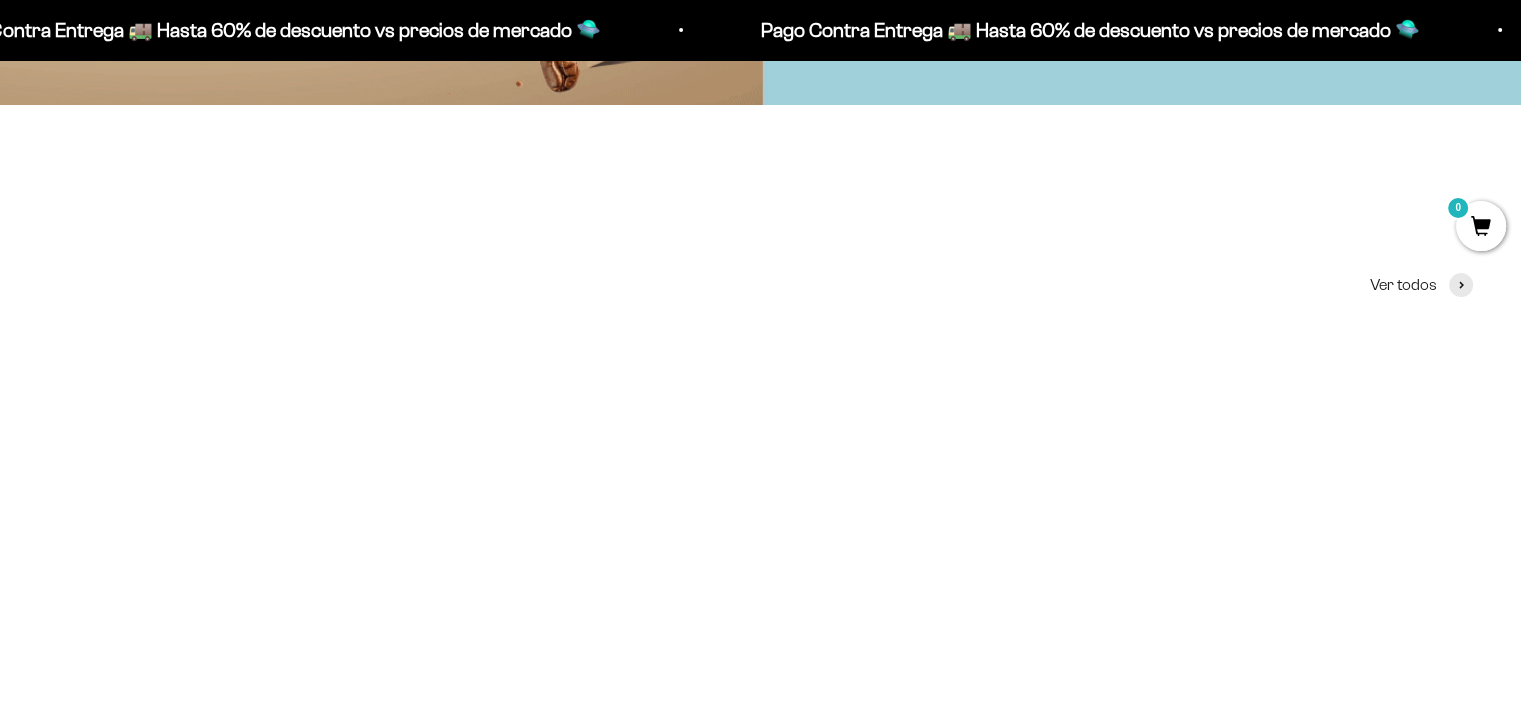 scroll, scrollTop: 400, scrollLeft: 0, axis: vertical 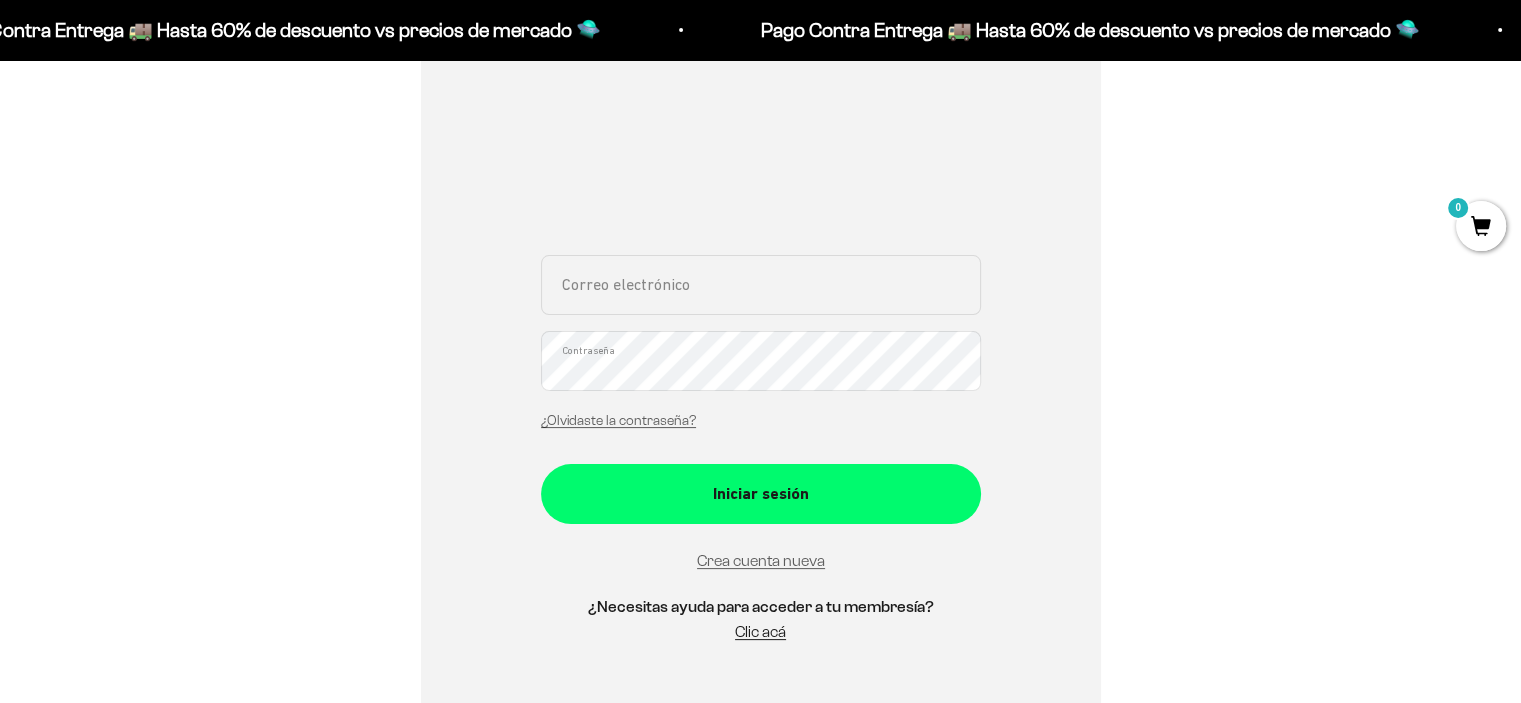 click on "Correo electrónico Contraseña
¿Olvidaste la contraseña?" at bounding box center [761, 348] 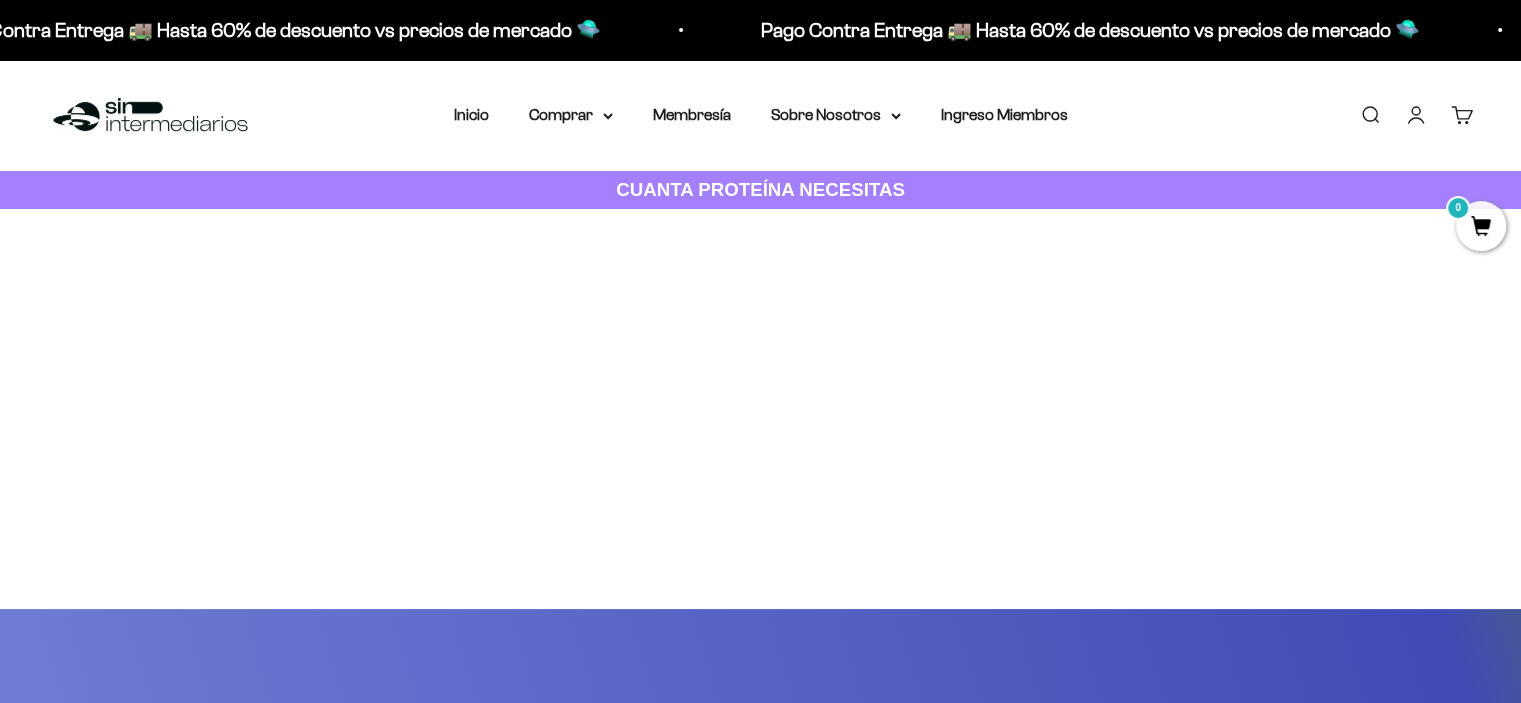 scroll, scrollTop: 200, scrollLeft: 0, axis: vertical 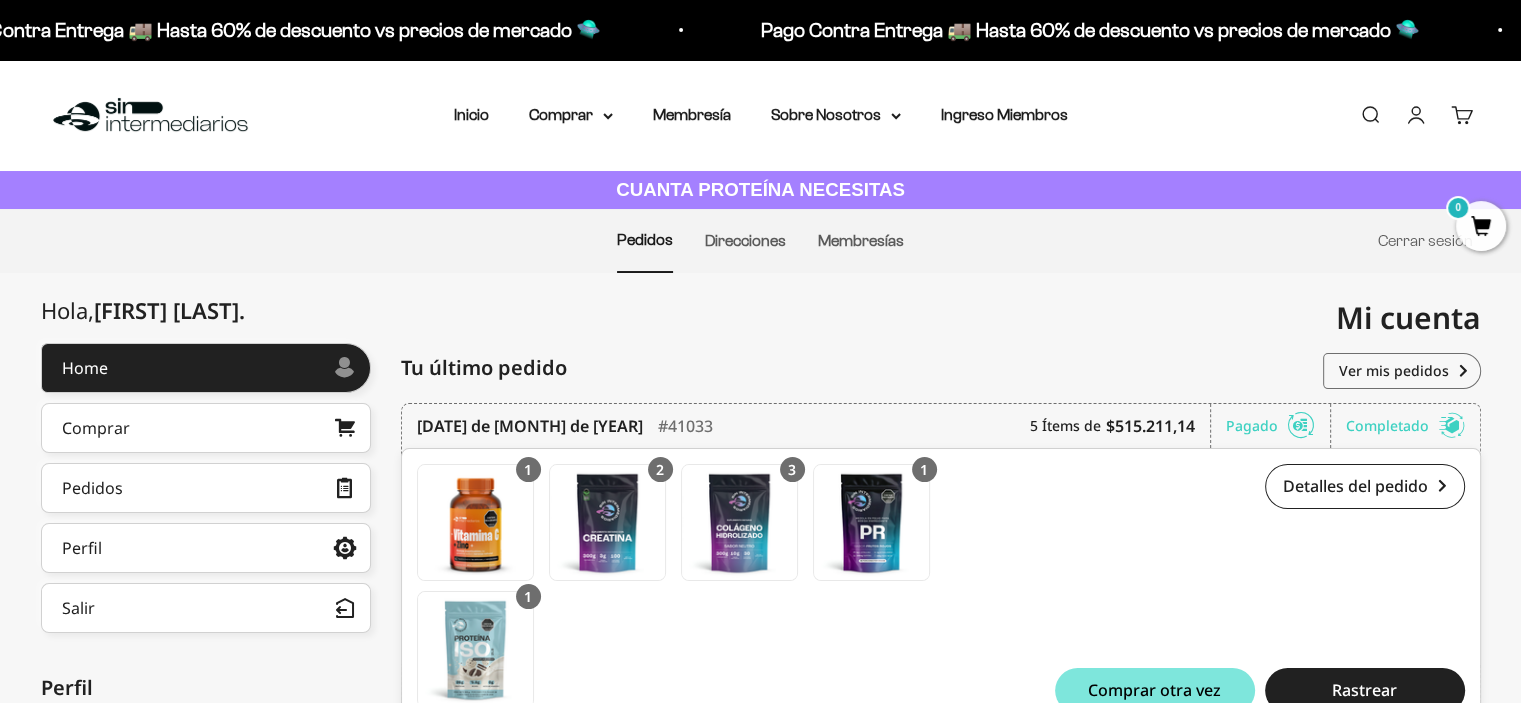 click on "Inicio
Comprar
Proteínas
Ver Todos
Whey
Iso
Vegan" at bounding box center [761, 115] 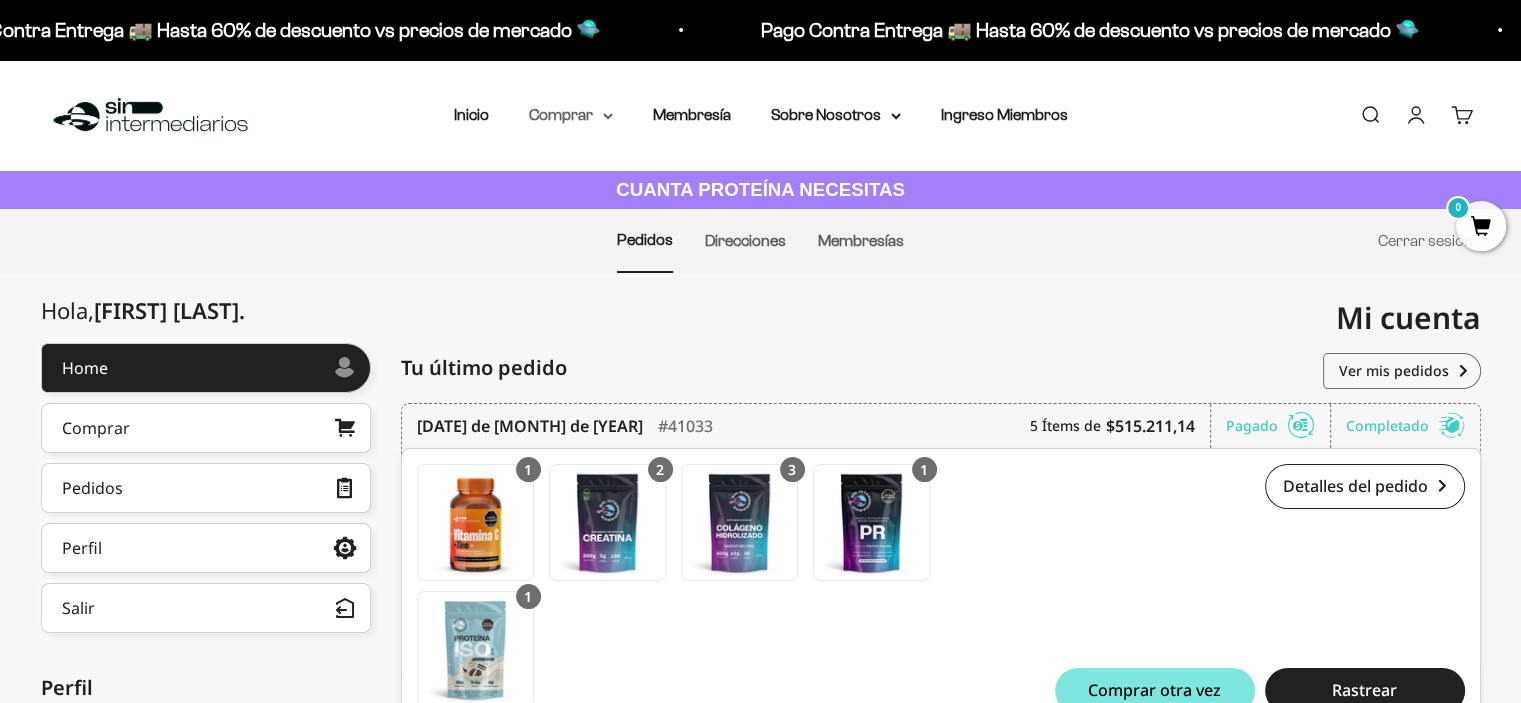 click on "Comprar" at bounding box center (571, 115) 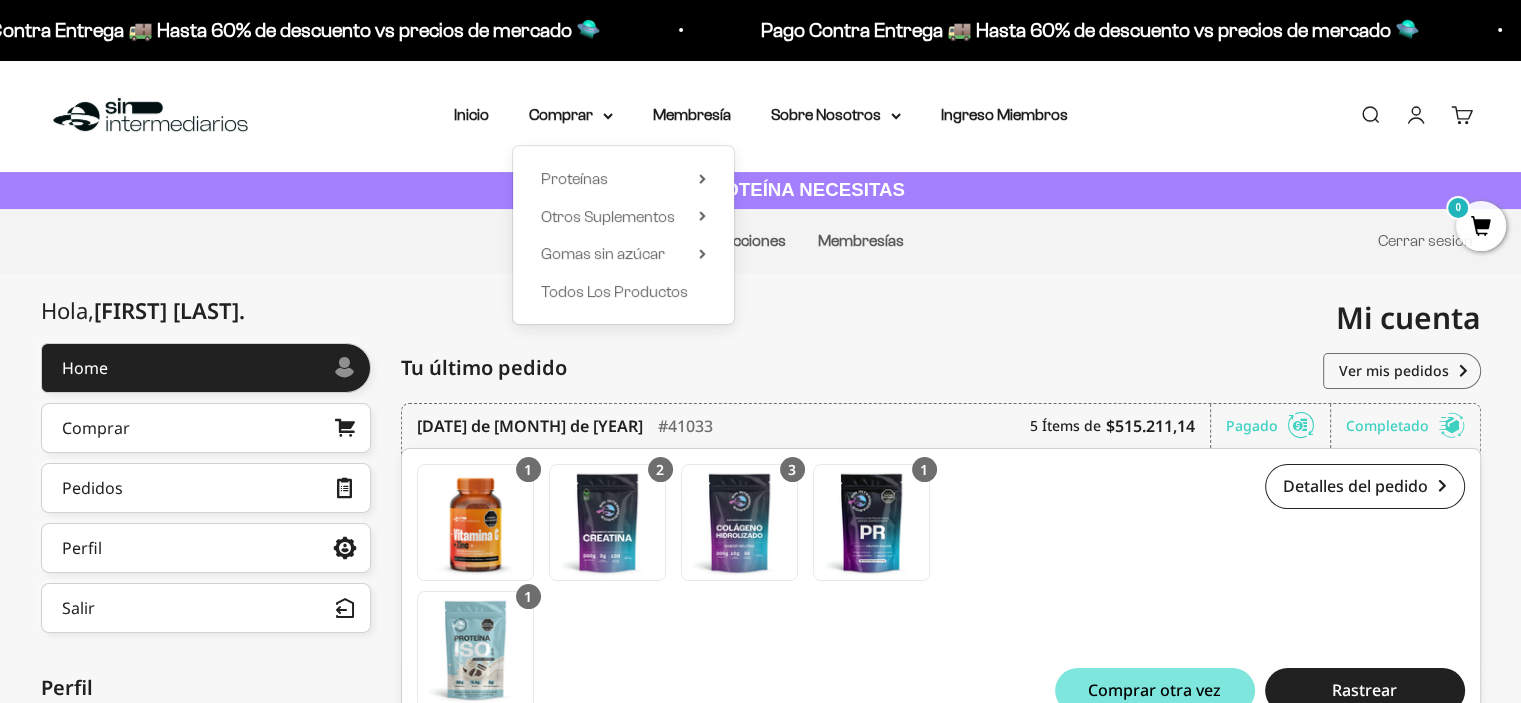 click on "Proteínas
Ver Todos
Whey
Iso
Vegan
Shaker" at bounding box center (623, 235) 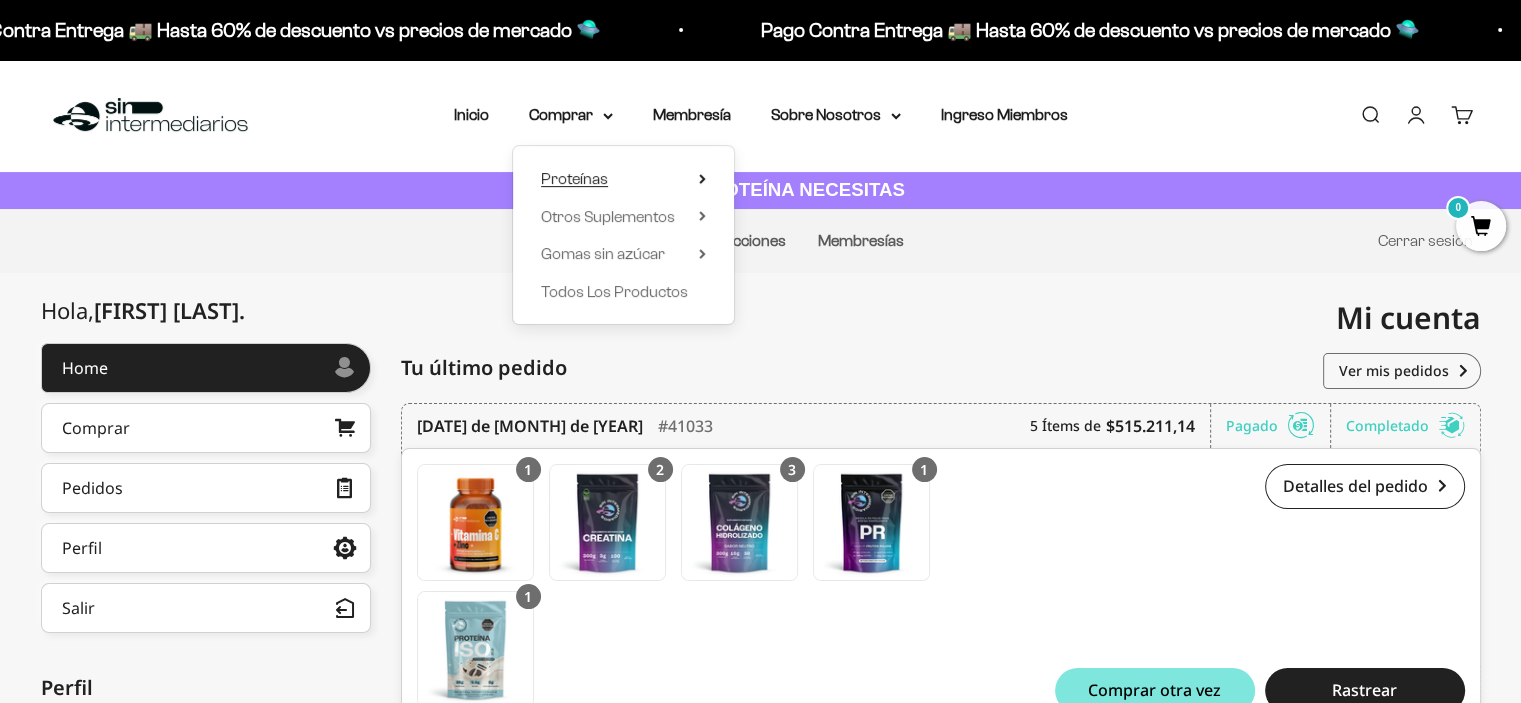 click on "Proteínas" at bounding box center [574, 178] 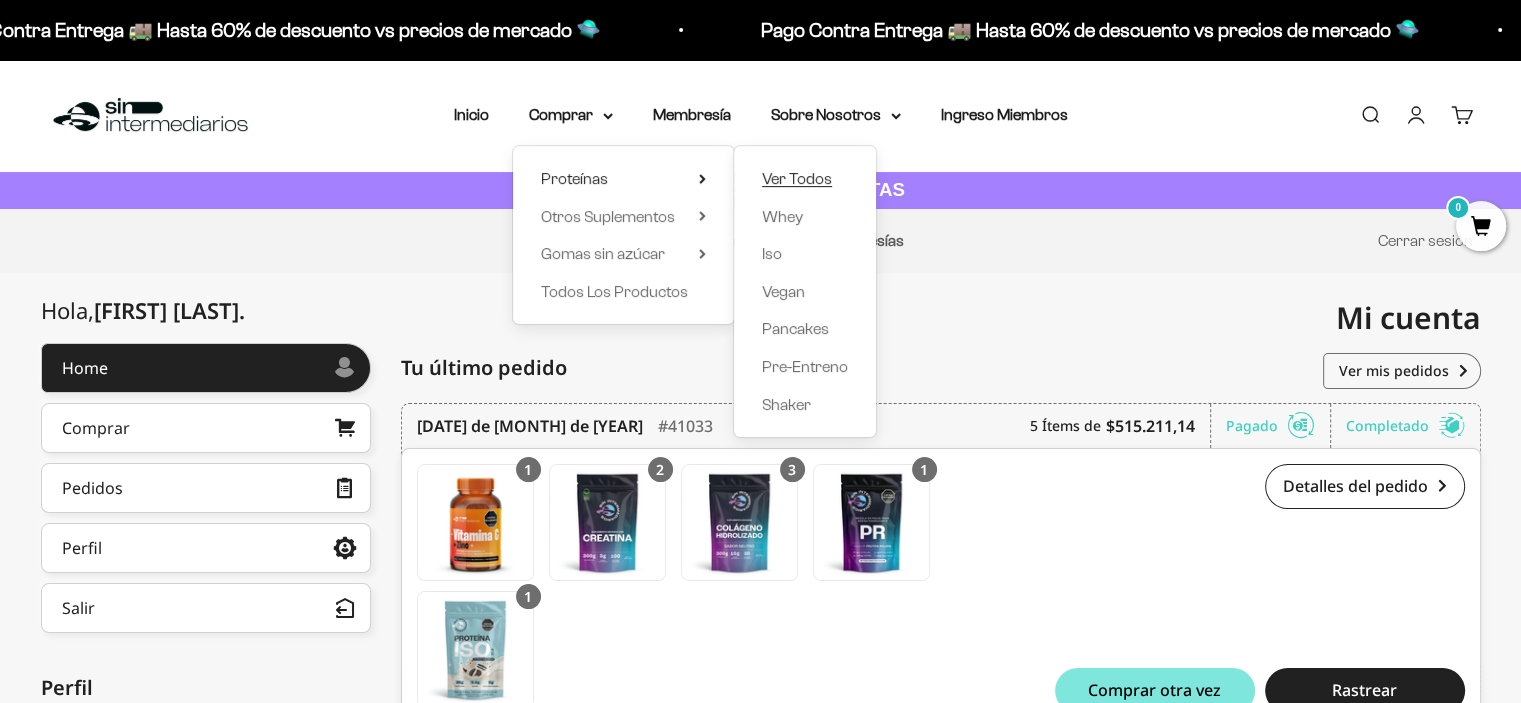 click on "Ver Todos" at bounding box center (797, 178) 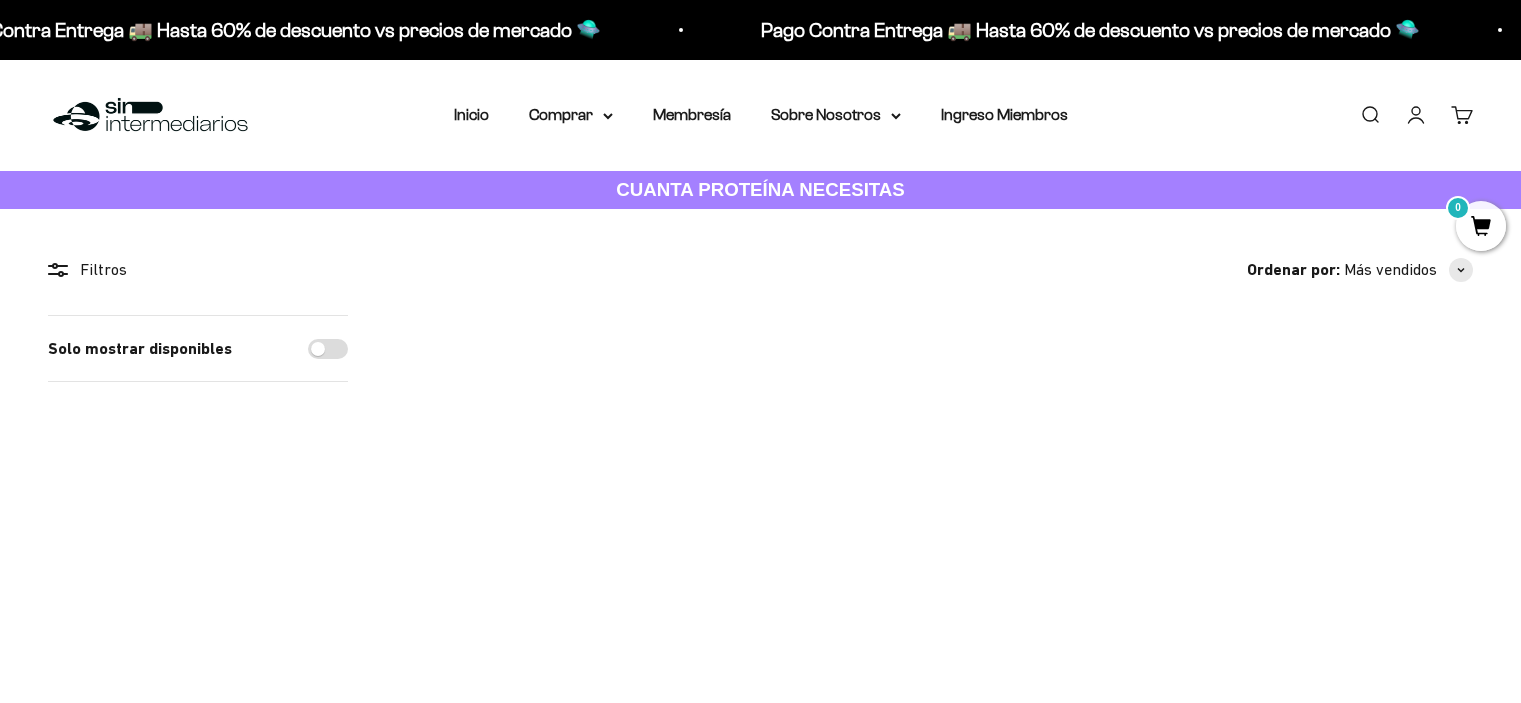 scroll, scrollTop: 0, scrollLeft: 0, axis: both 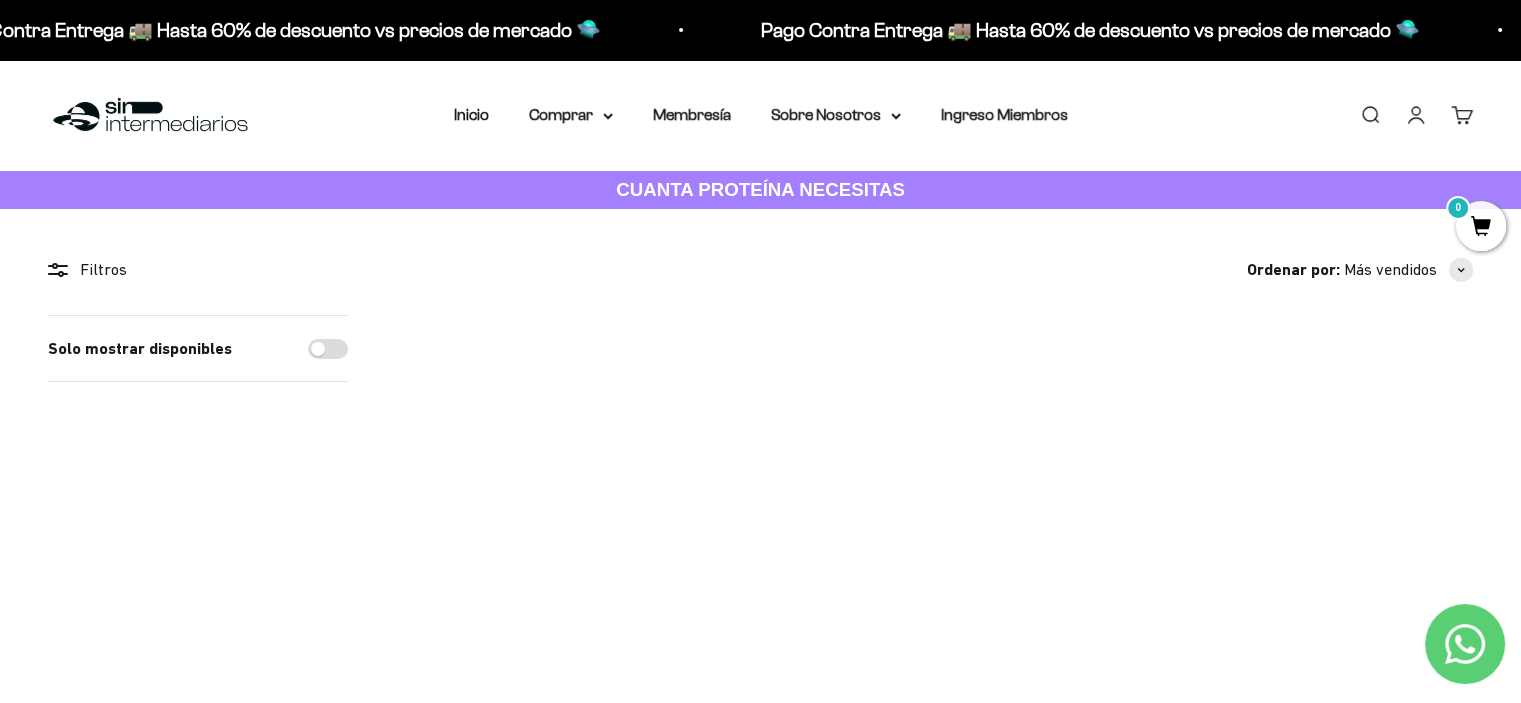 click at bounding box center [789, 488] 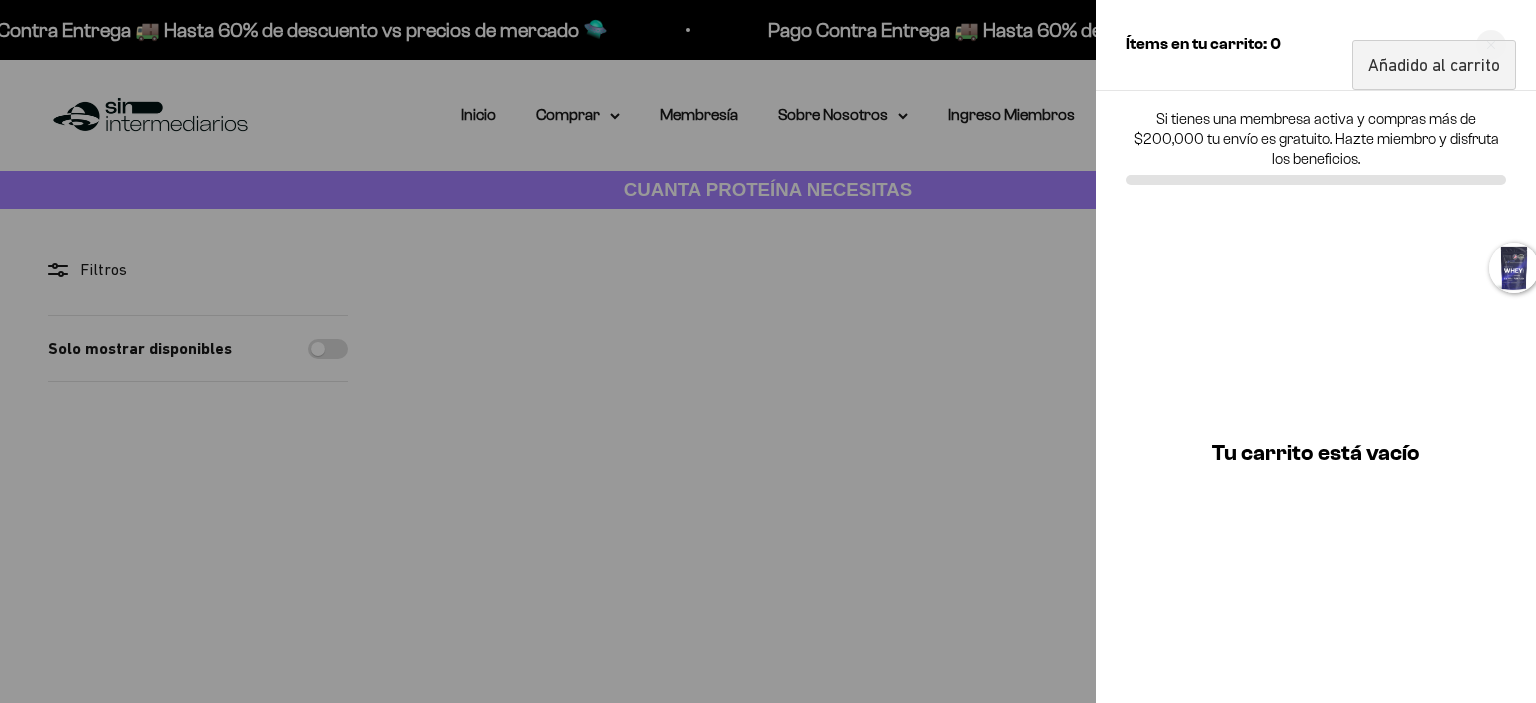 click at bounding box center (768, 351) 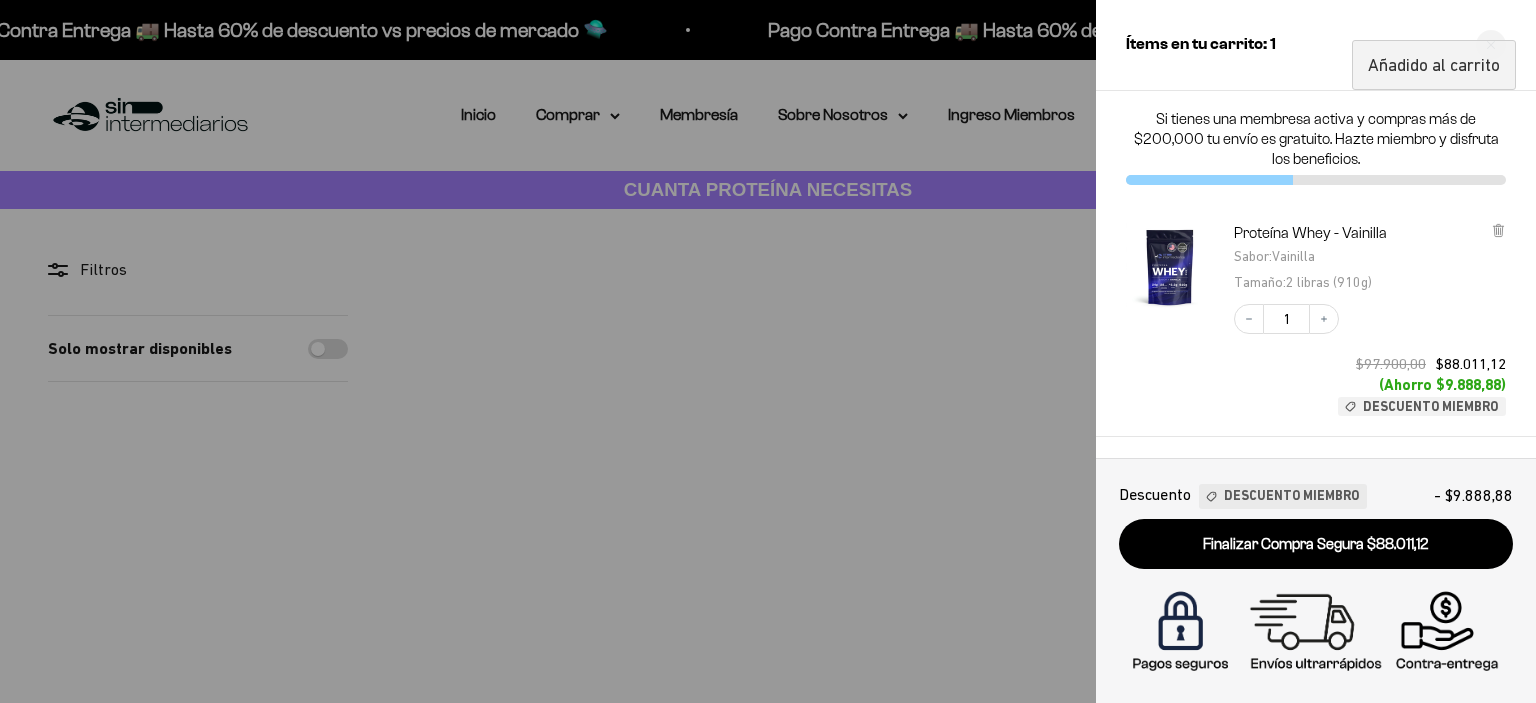 click at bounding box center [768, 351] 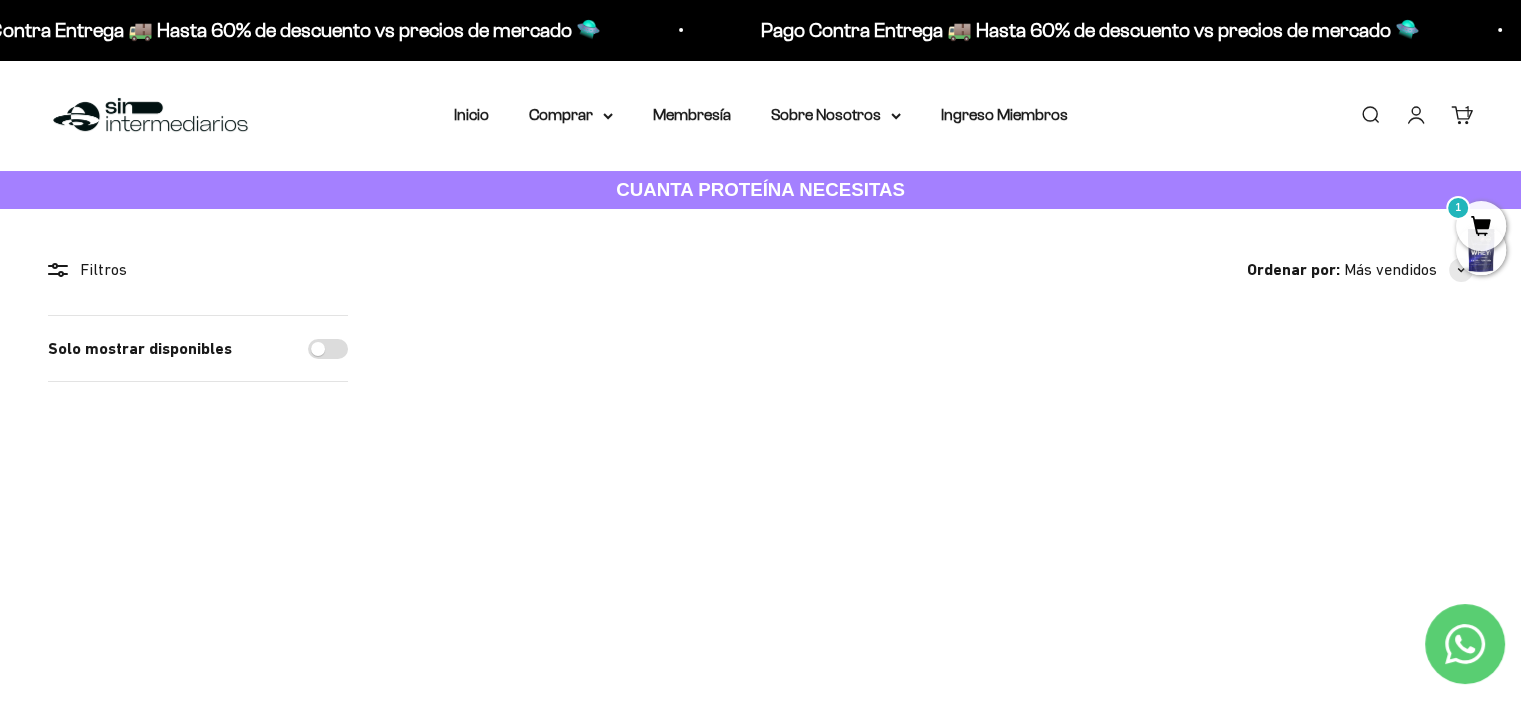 click at bounding box center (789, 488) 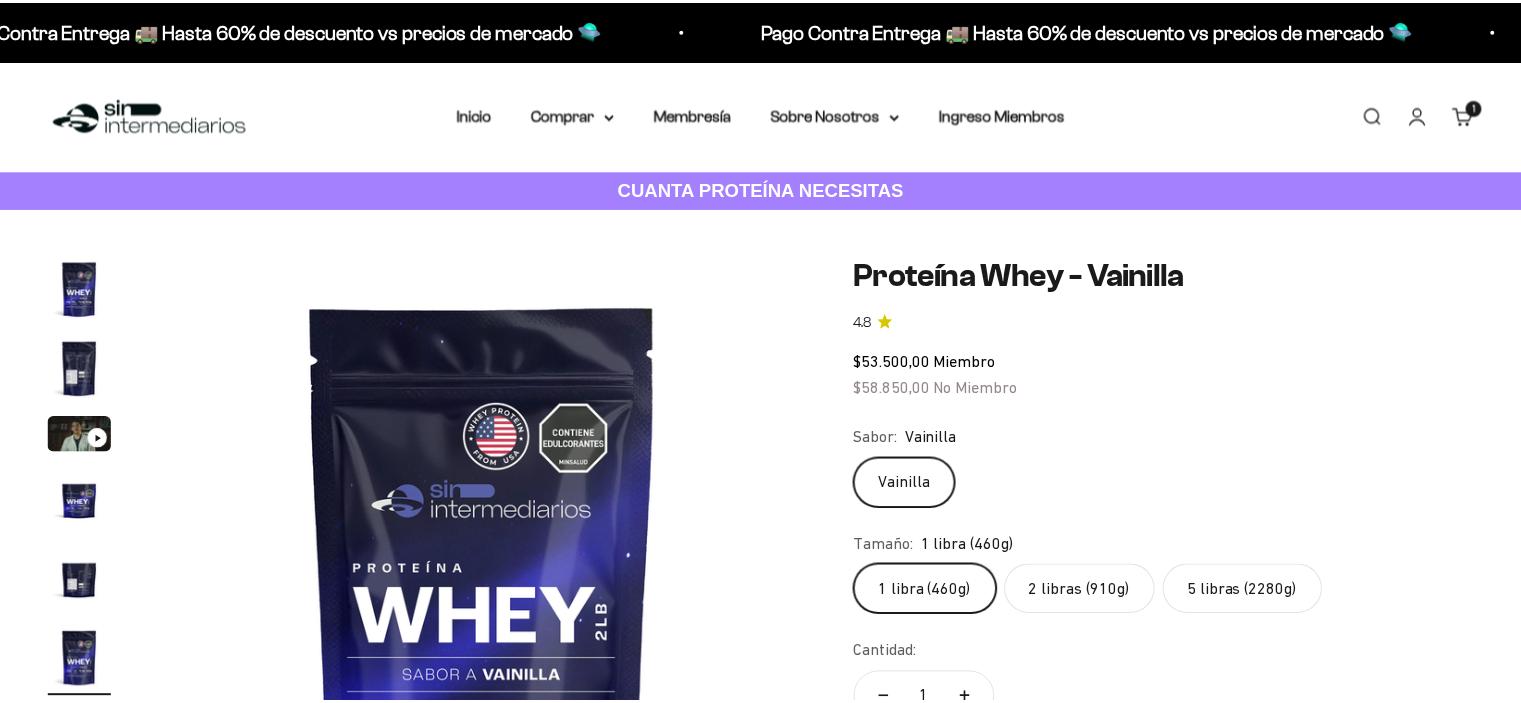 scroll, scrollTop: 0, scrollLeft: 0, axis: both 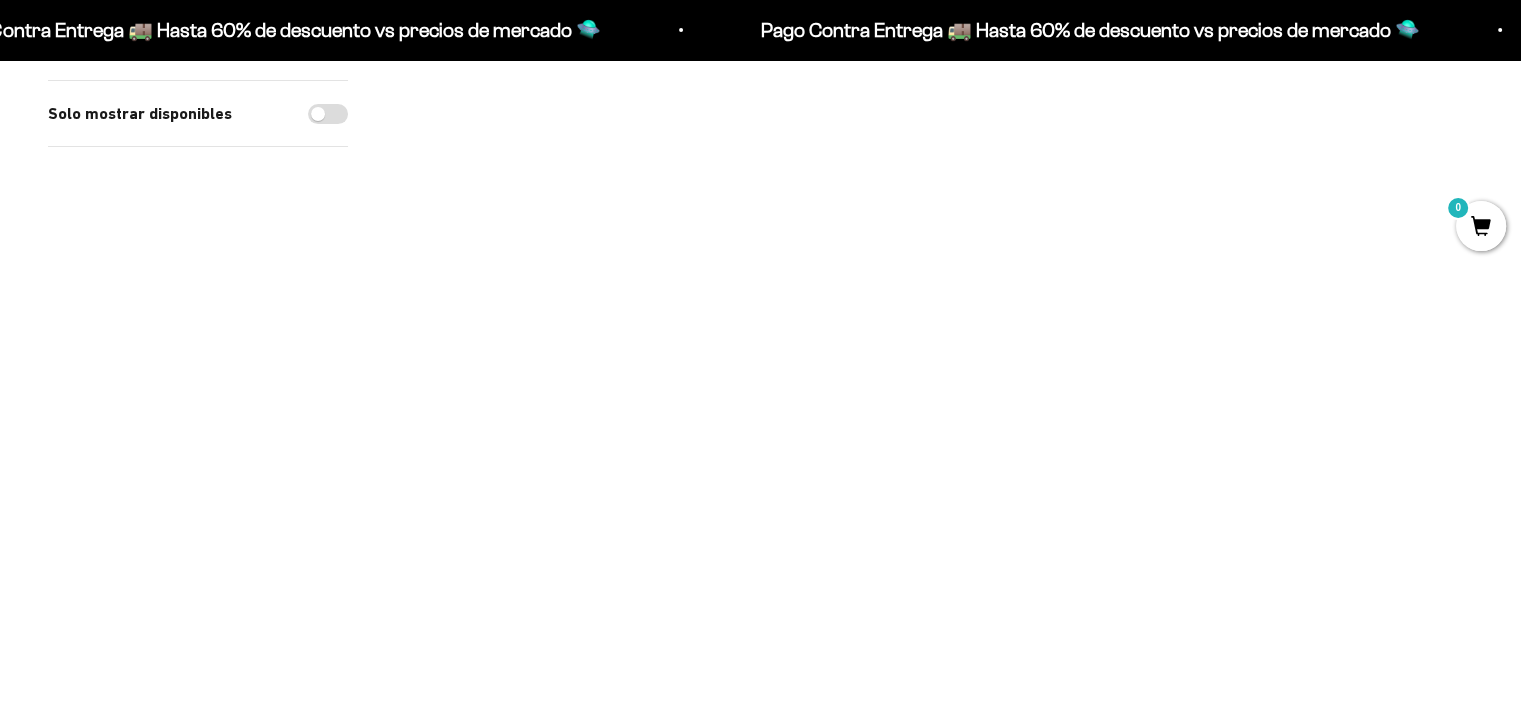 click at bounding box center (569, 561) 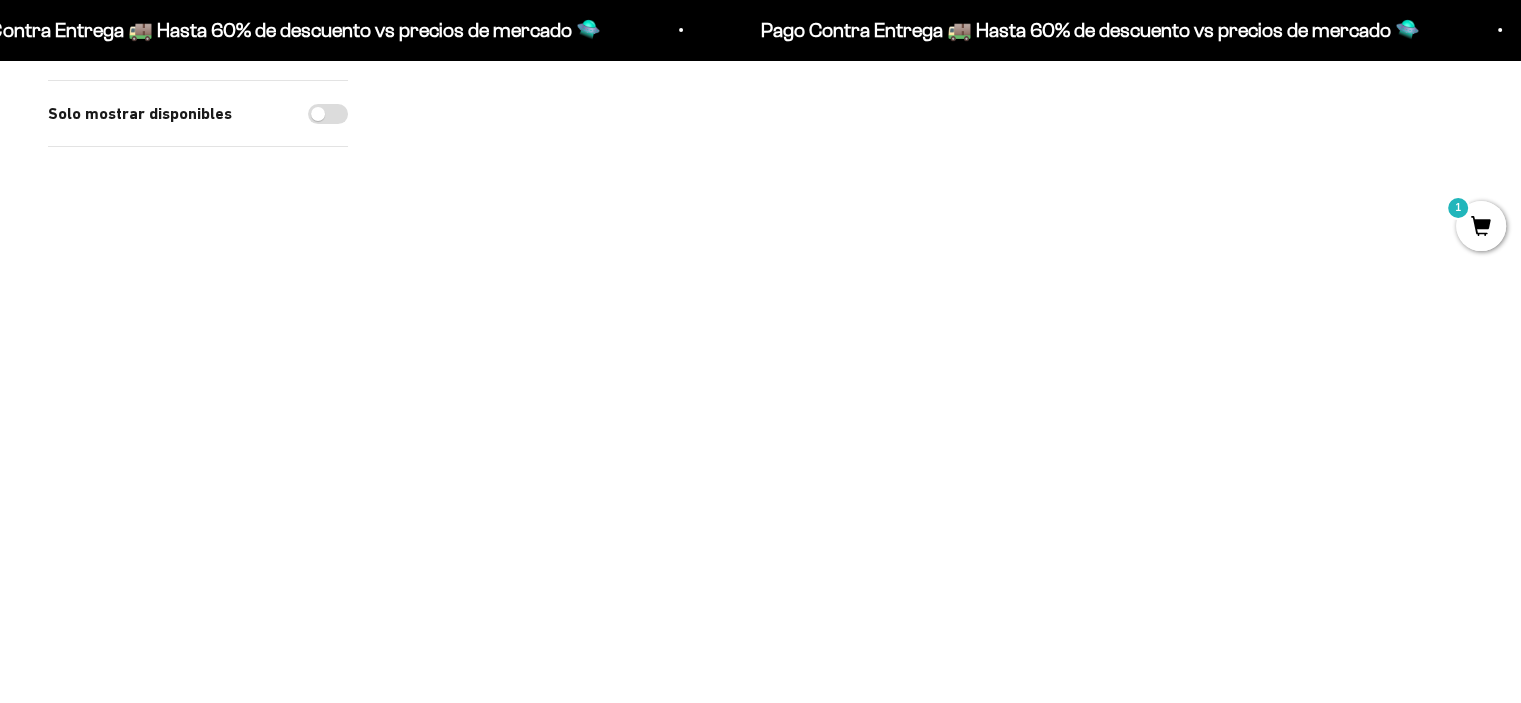 click on "Chocolate / 2 libras (910g)" at bounding box center (495, 534) 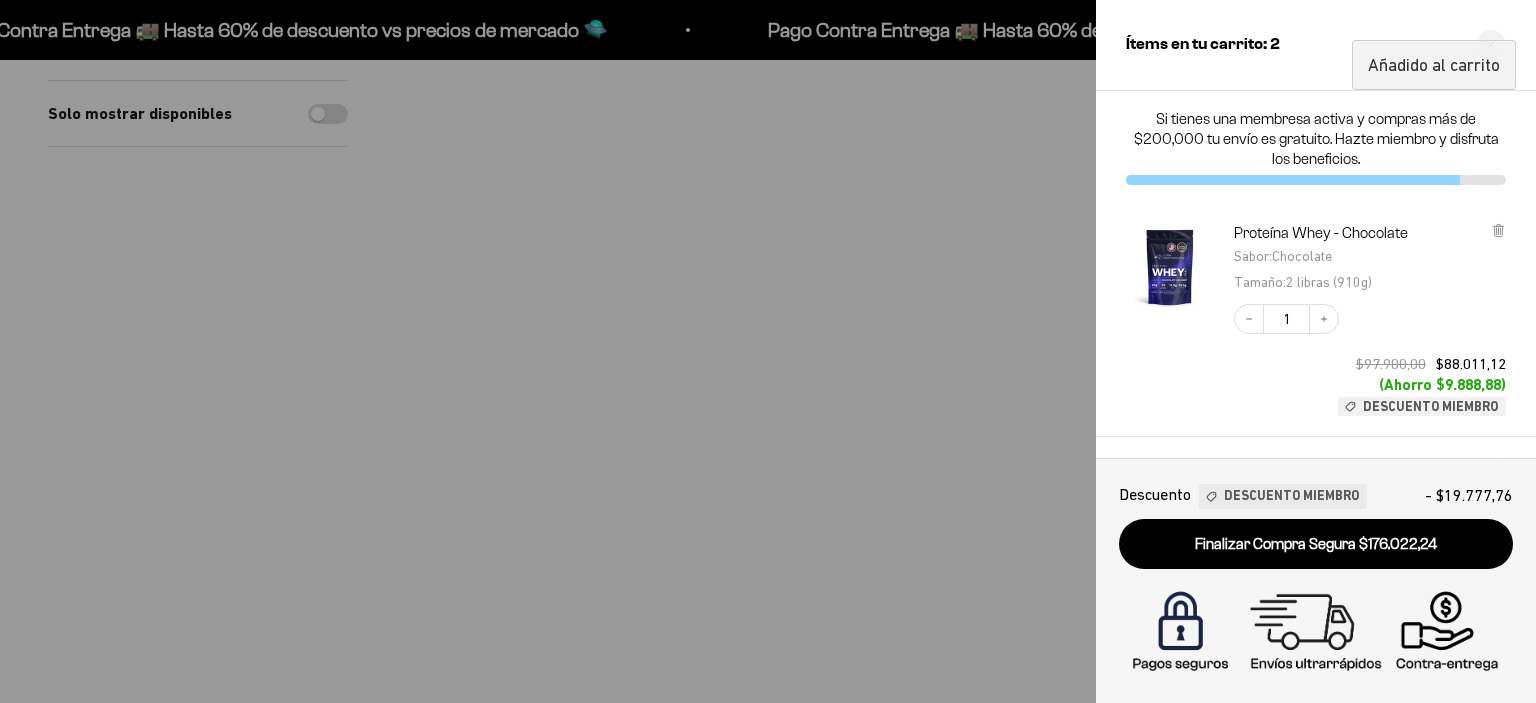 click at bounding box center [768, 351] 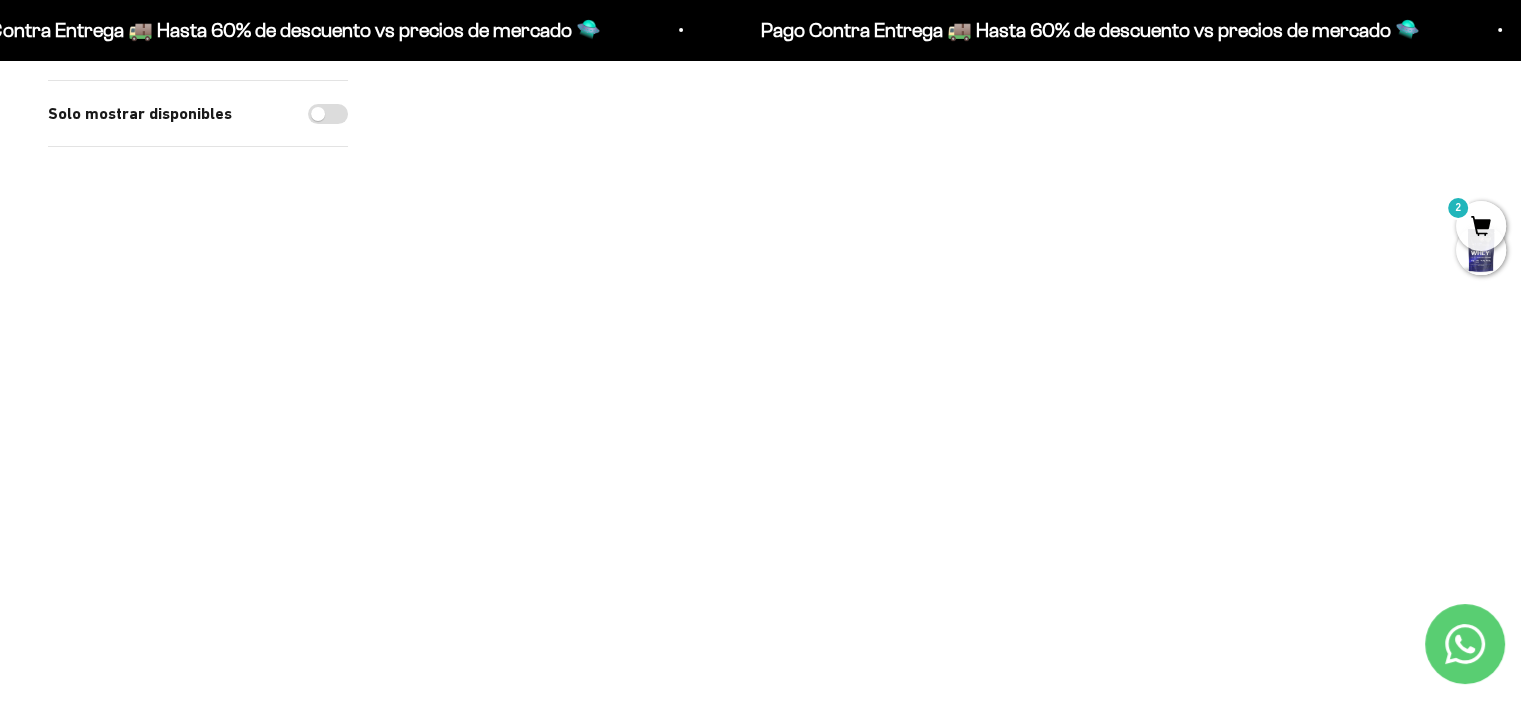 scroll, scrollTop: 200, scrollLeft: 0, axis: vertical 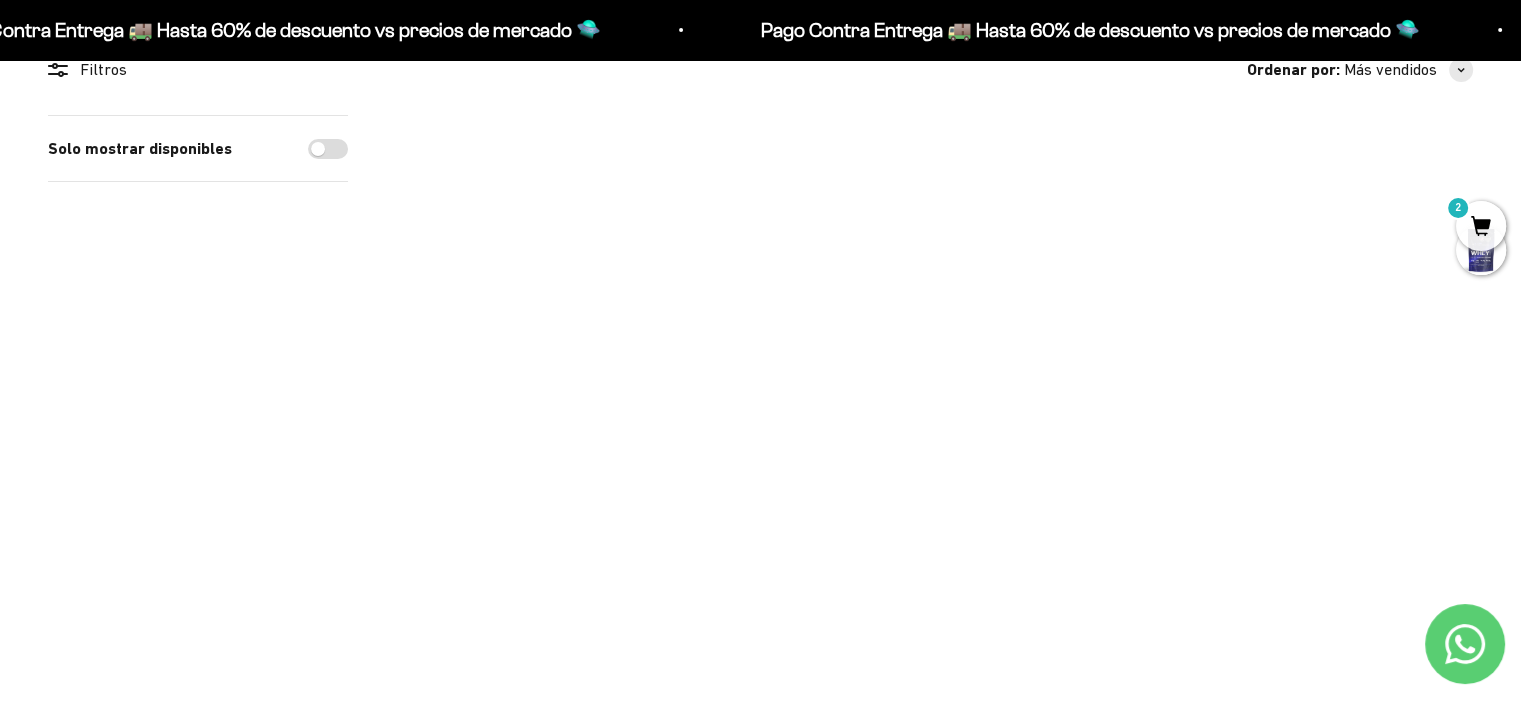 type on "2" 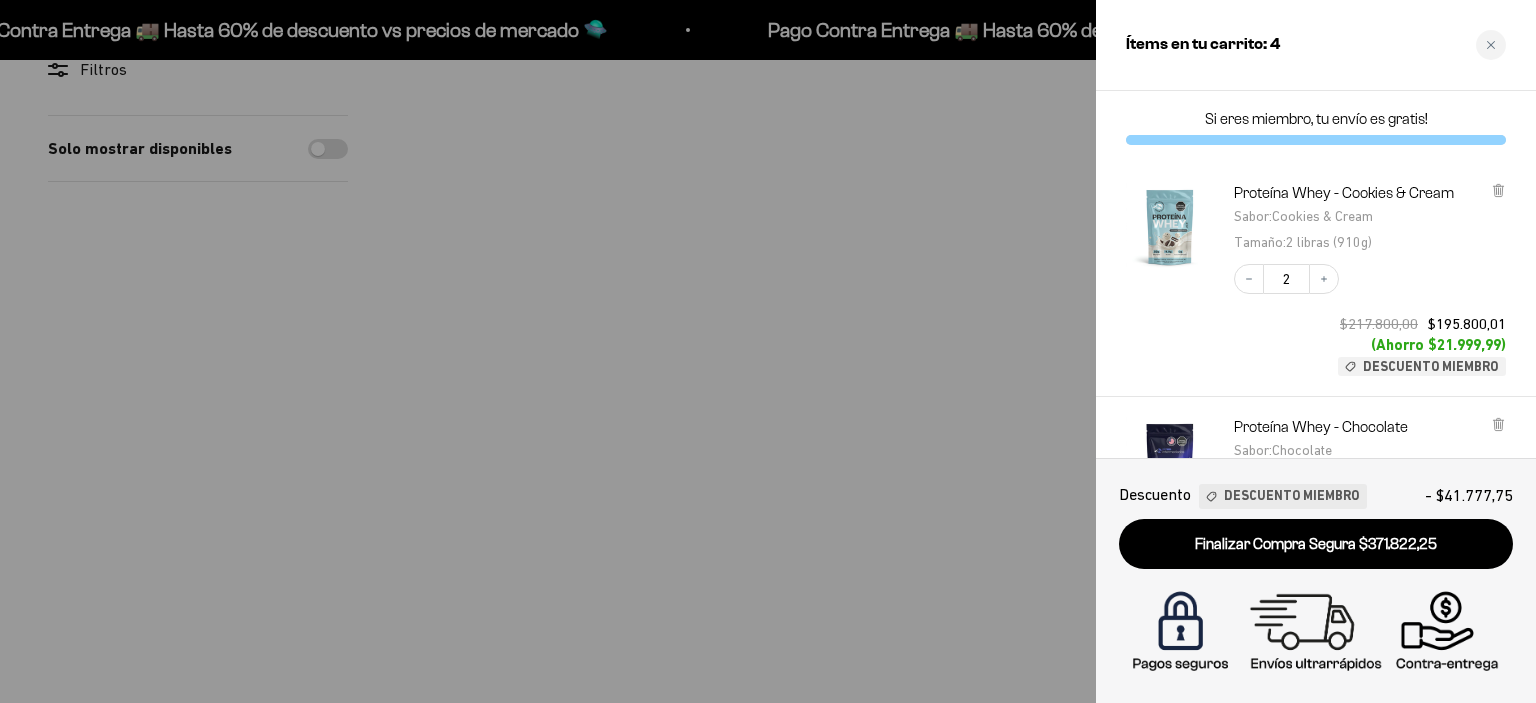 click at bounding box center (768, 351) 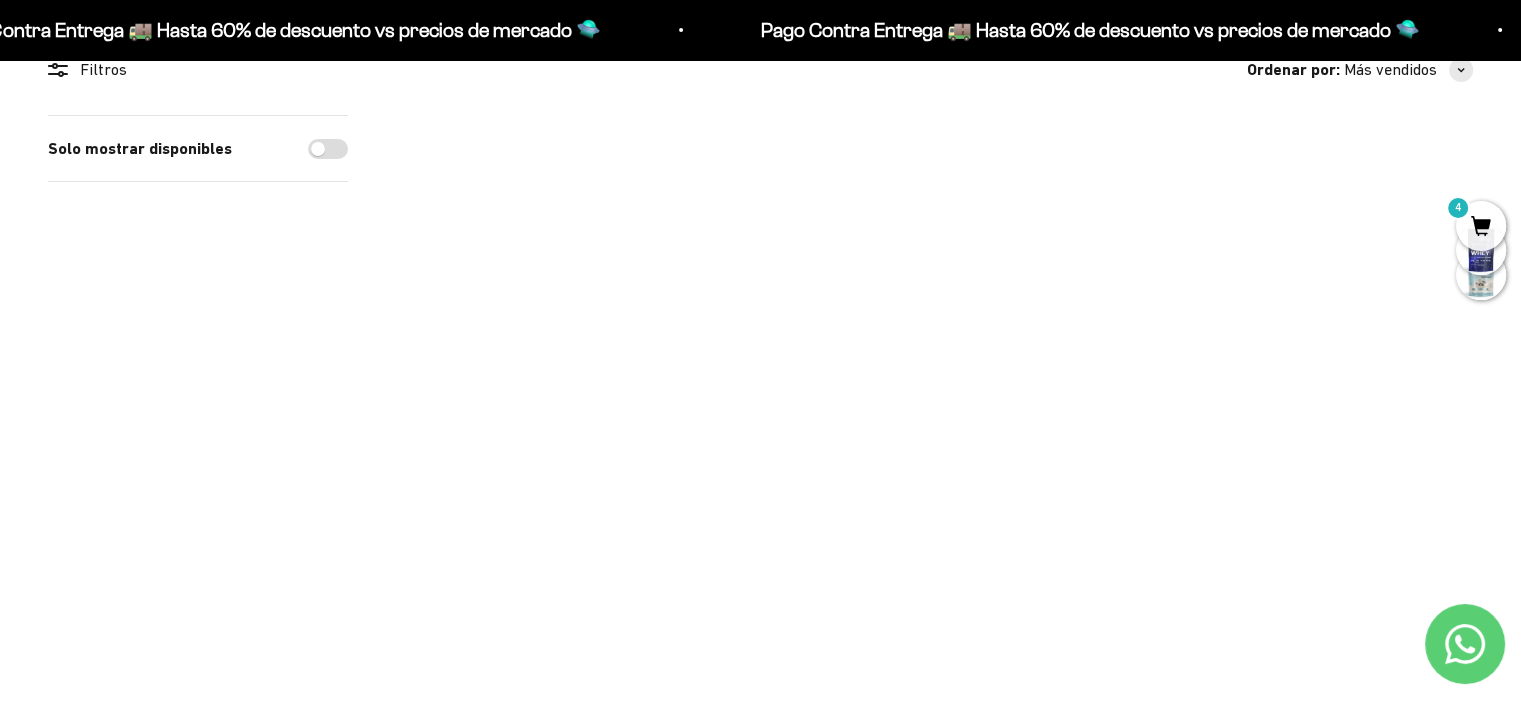 scroll, scrollTop: 0, scrollLeft: 0, axis: both 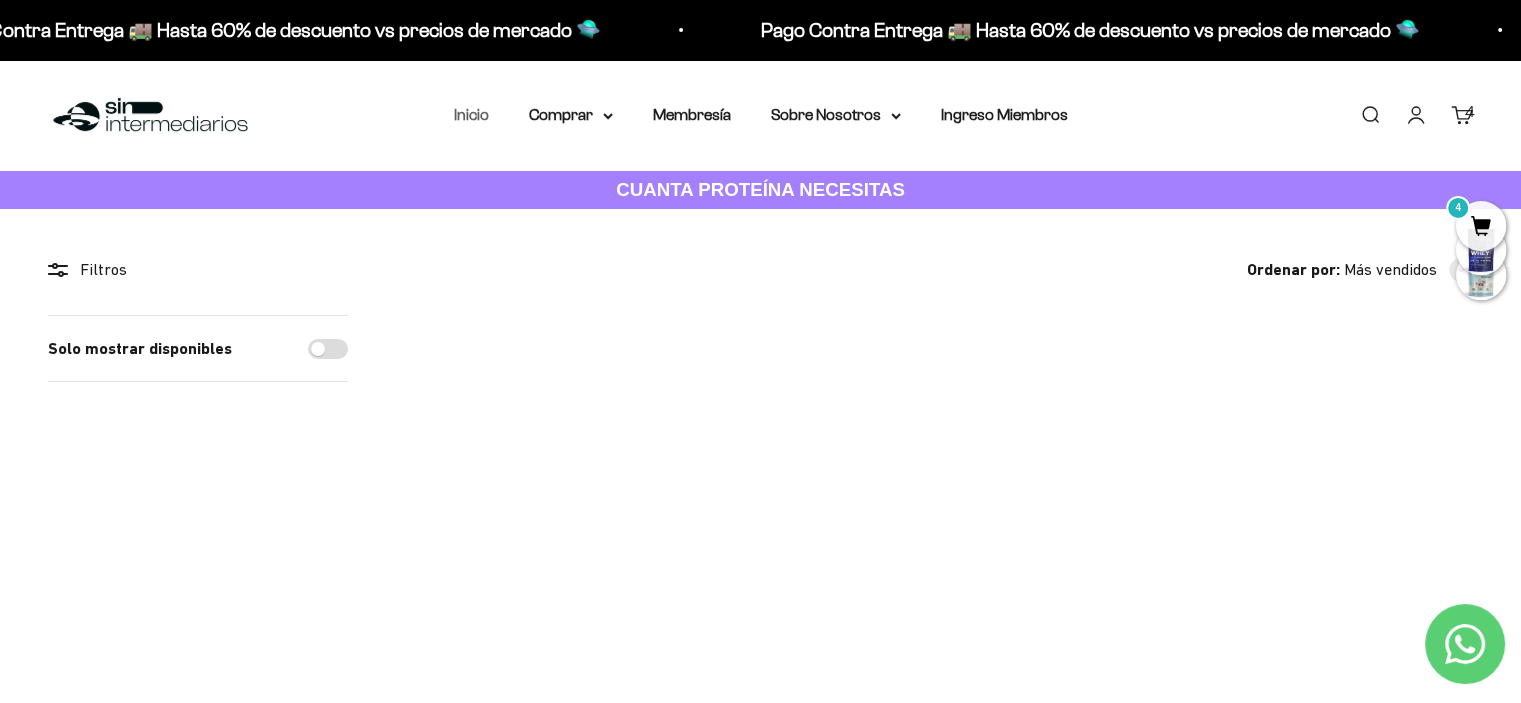 click on "Inicio" at bounding box center (471, 114) 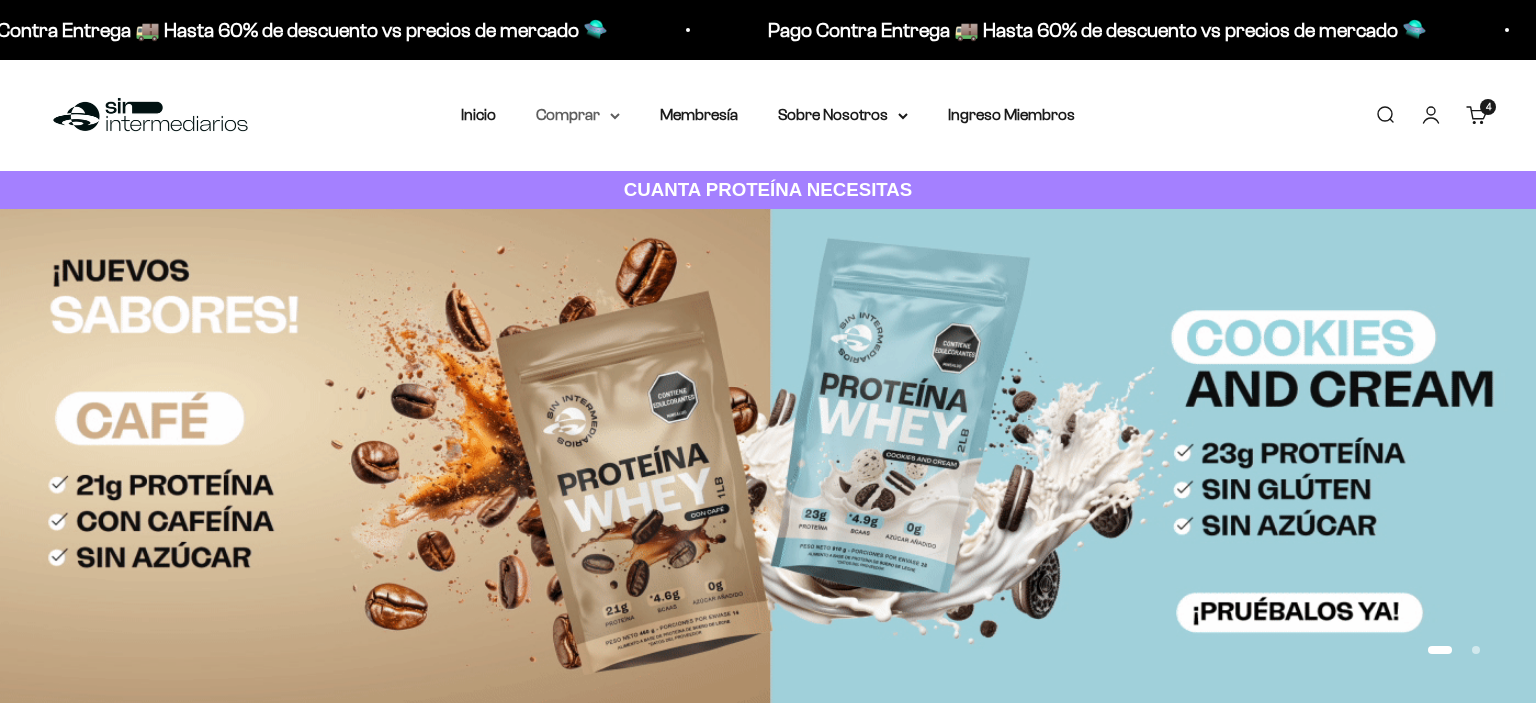 click on "Comprar" at bounding box center (578, 115) 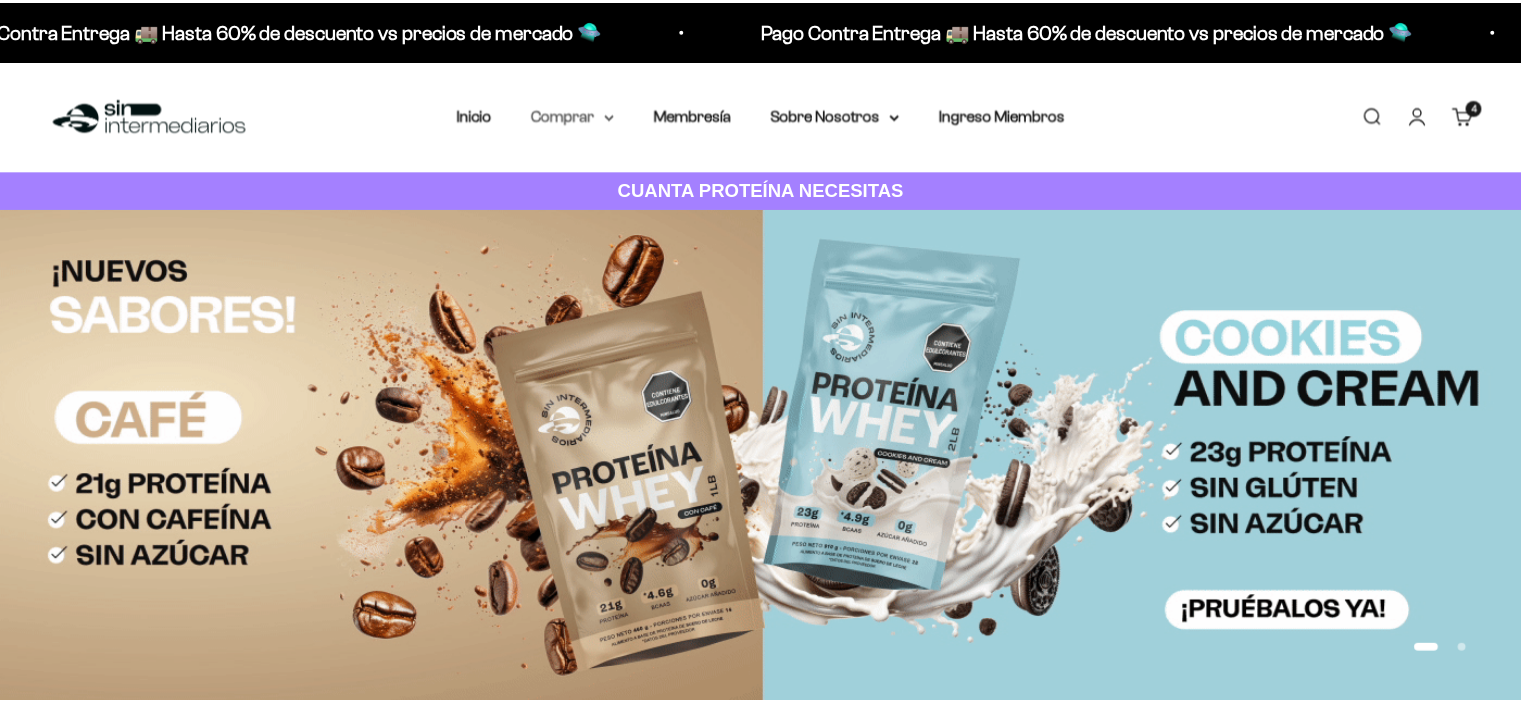 scroll, scrollTop: 0, scrollLeft: 0, axis: both 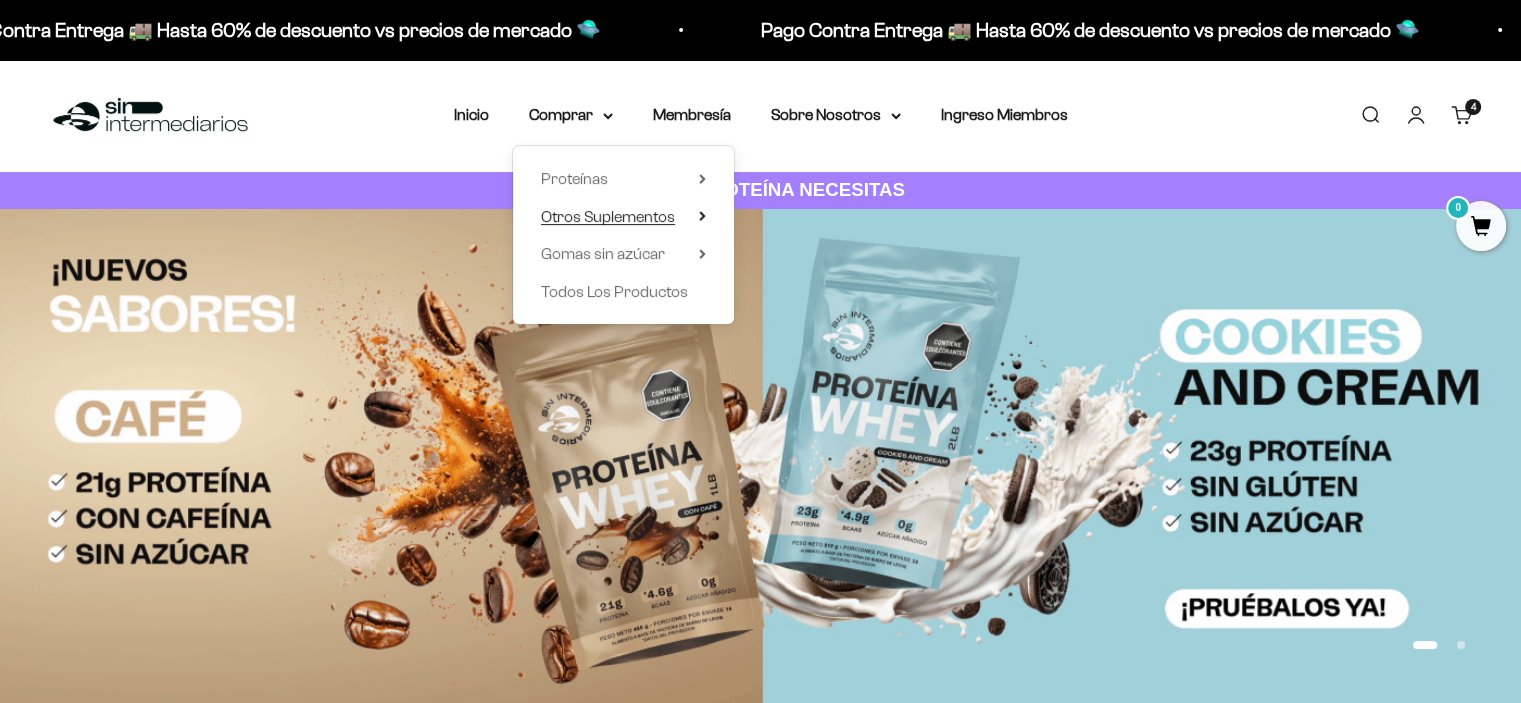 click on "Otros Suplementos" at bounding box center (608, 216) 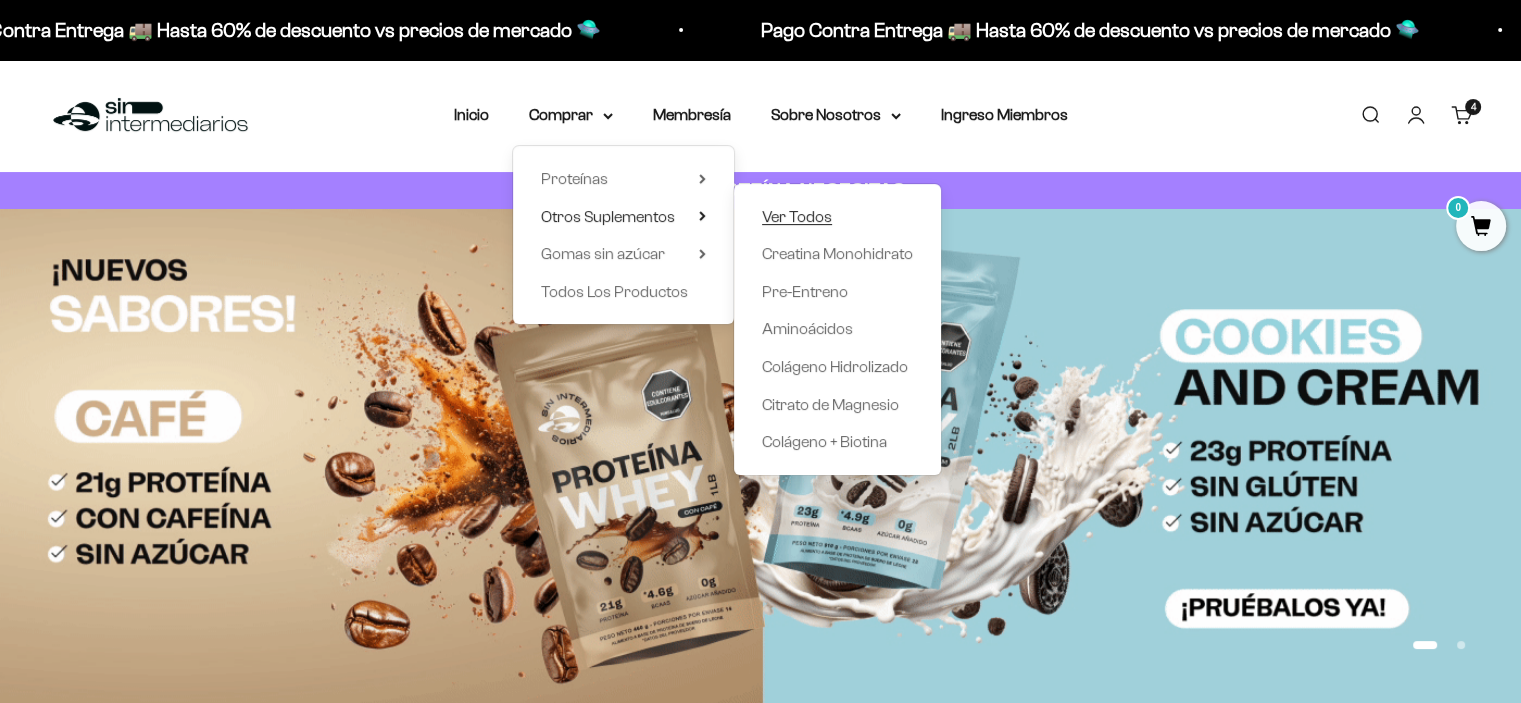 click on "Ver Todos" at bounding box center [797, 216] 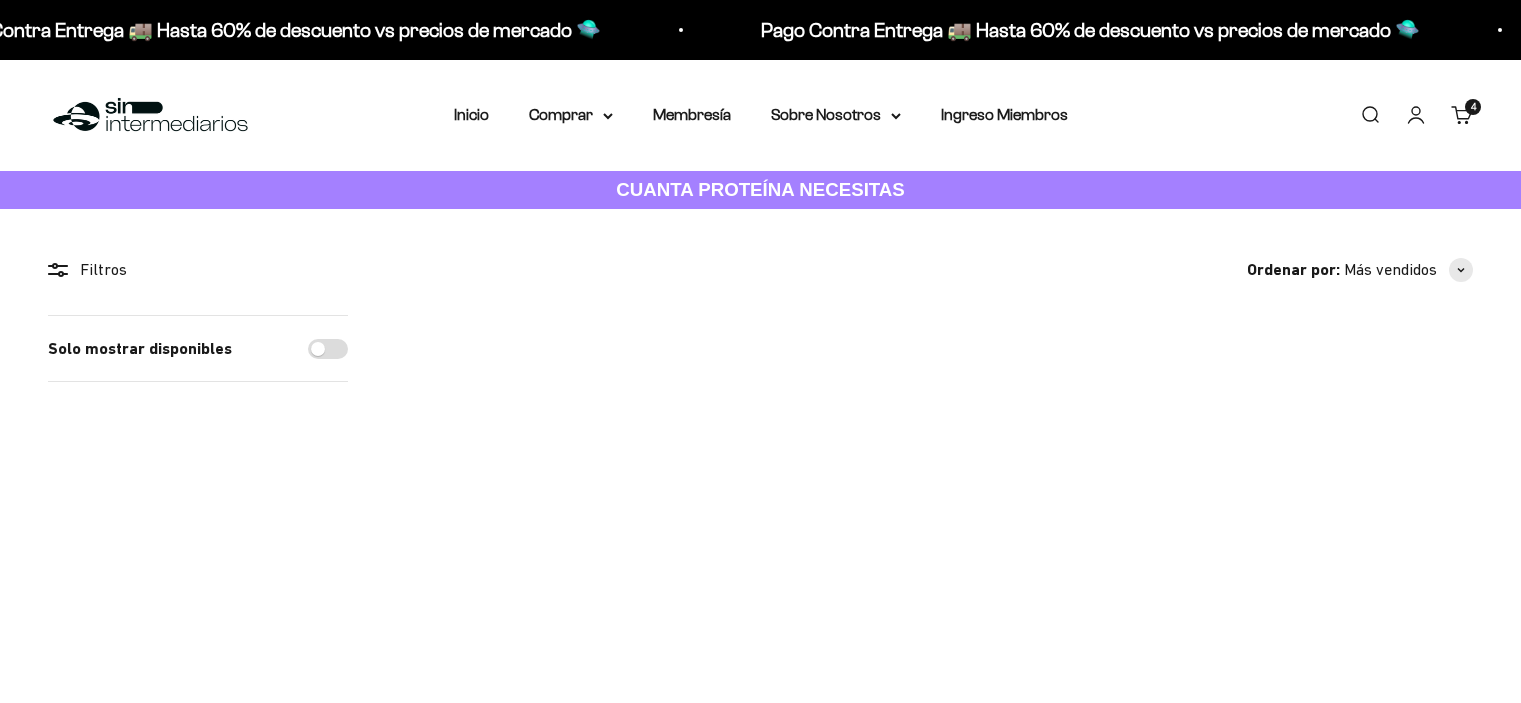 scroll, scrollTop: 0, scrollLeft: 0, axis: both 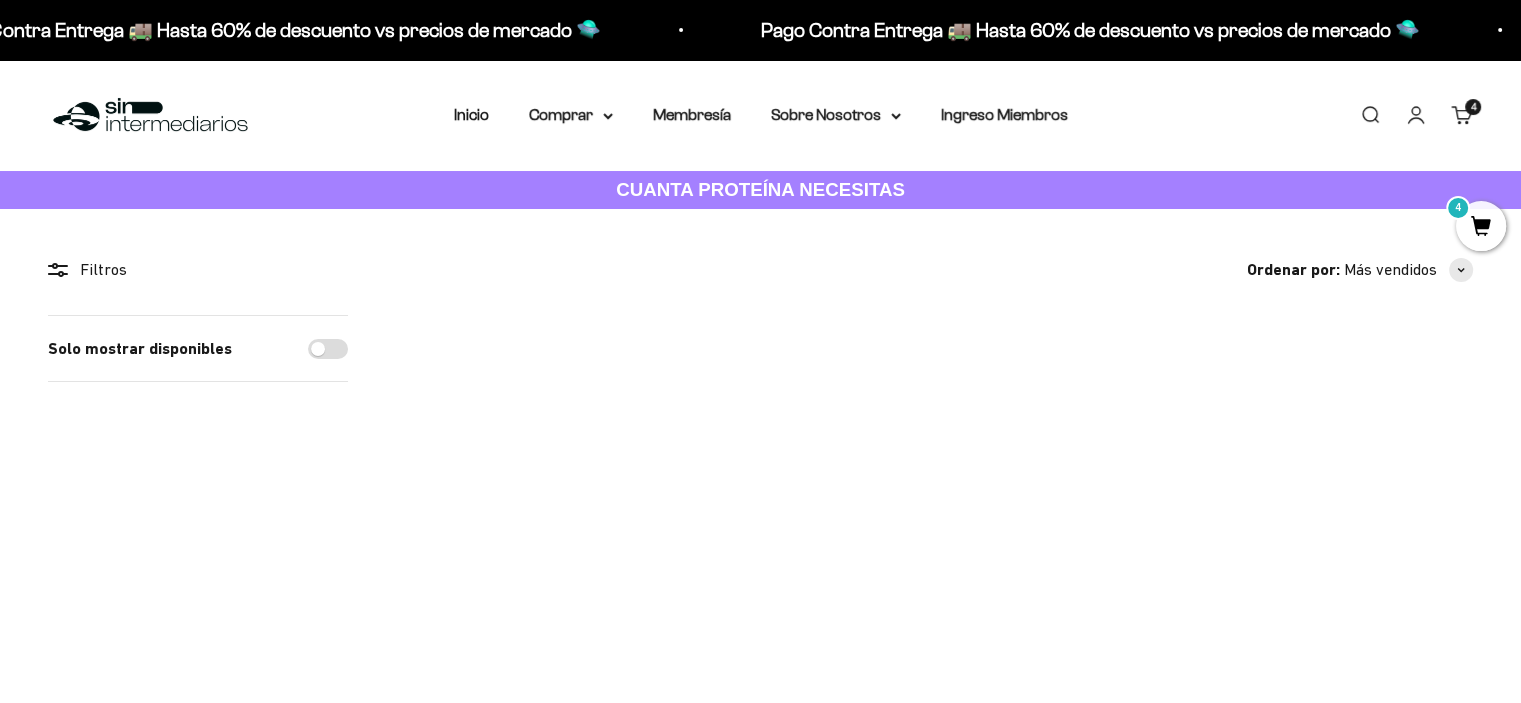 click on "2" at bounding box center [545, 489] 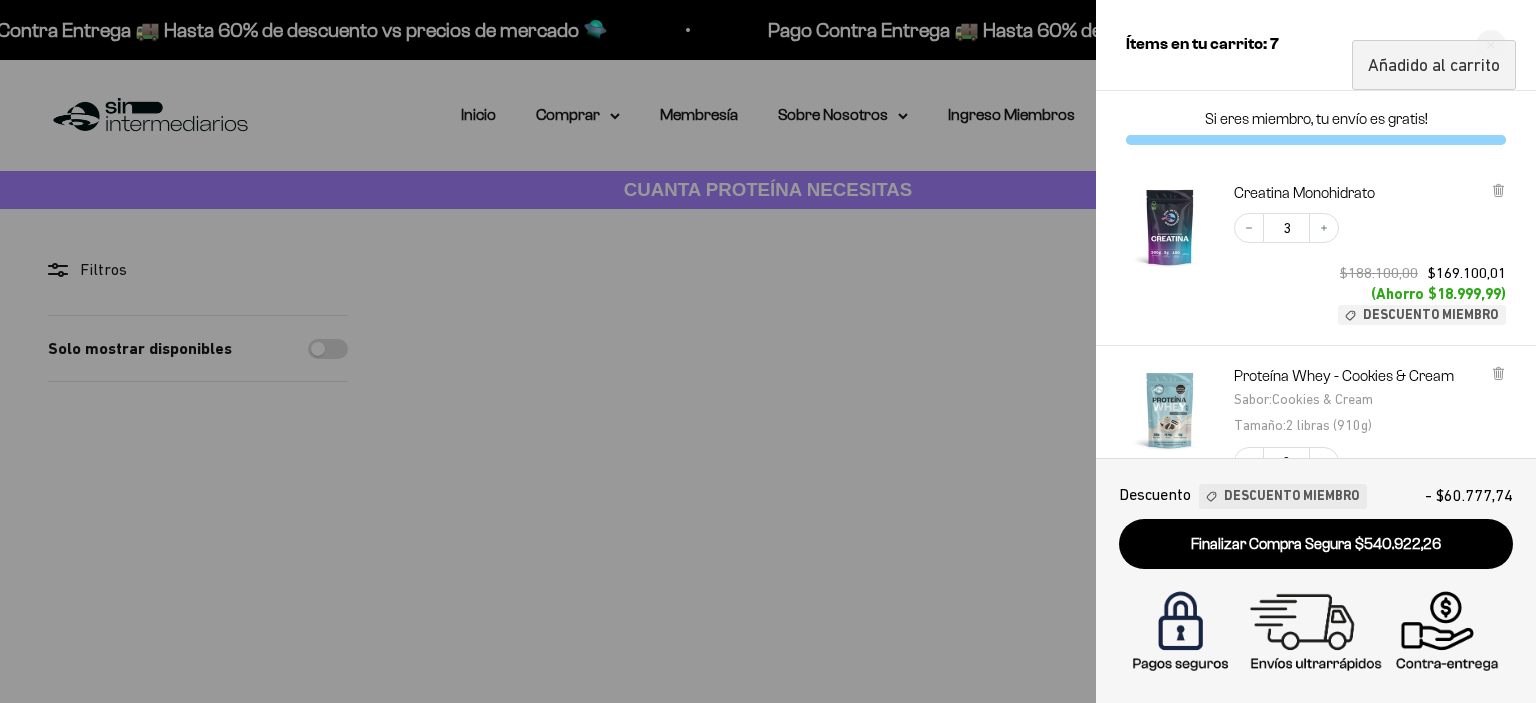 click at bounding box center [768, 351] 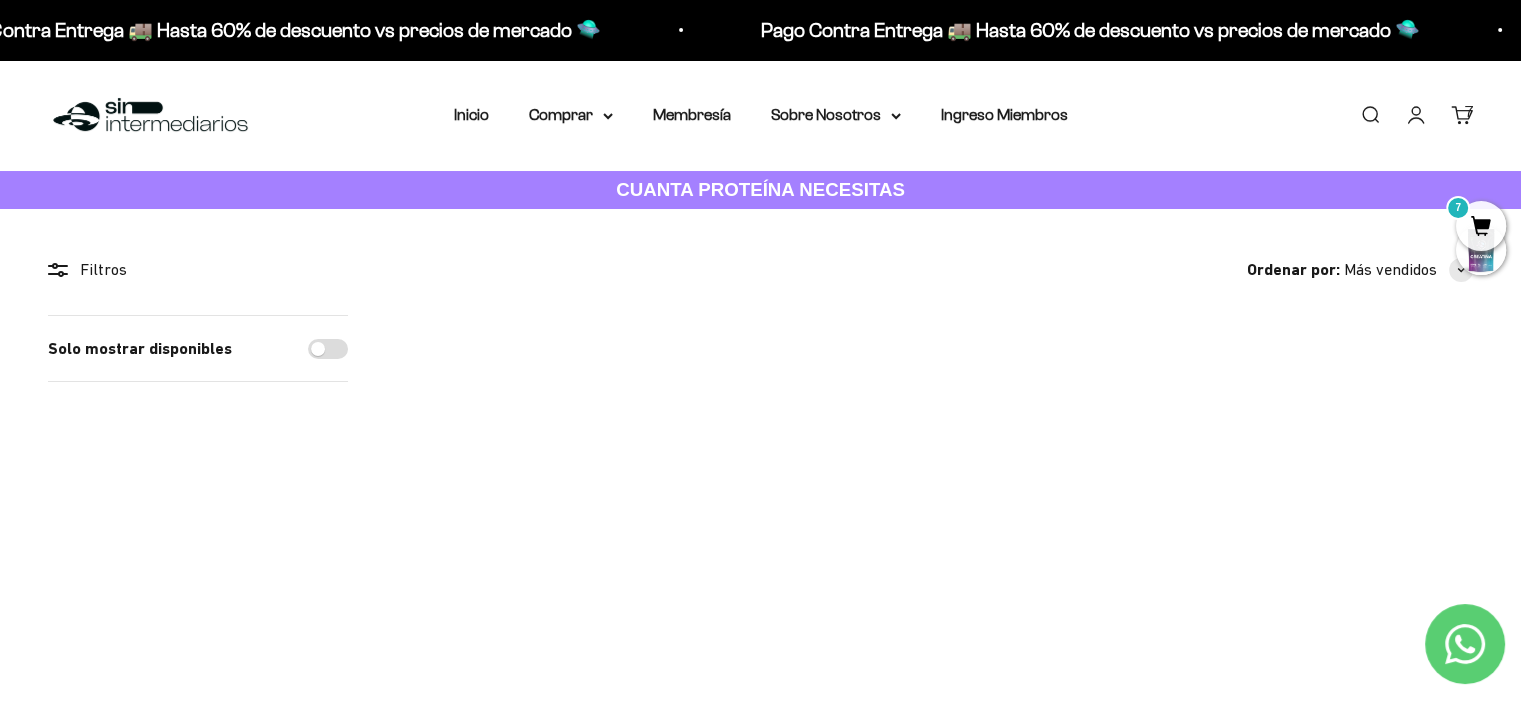click at bounding box center (789, 488) 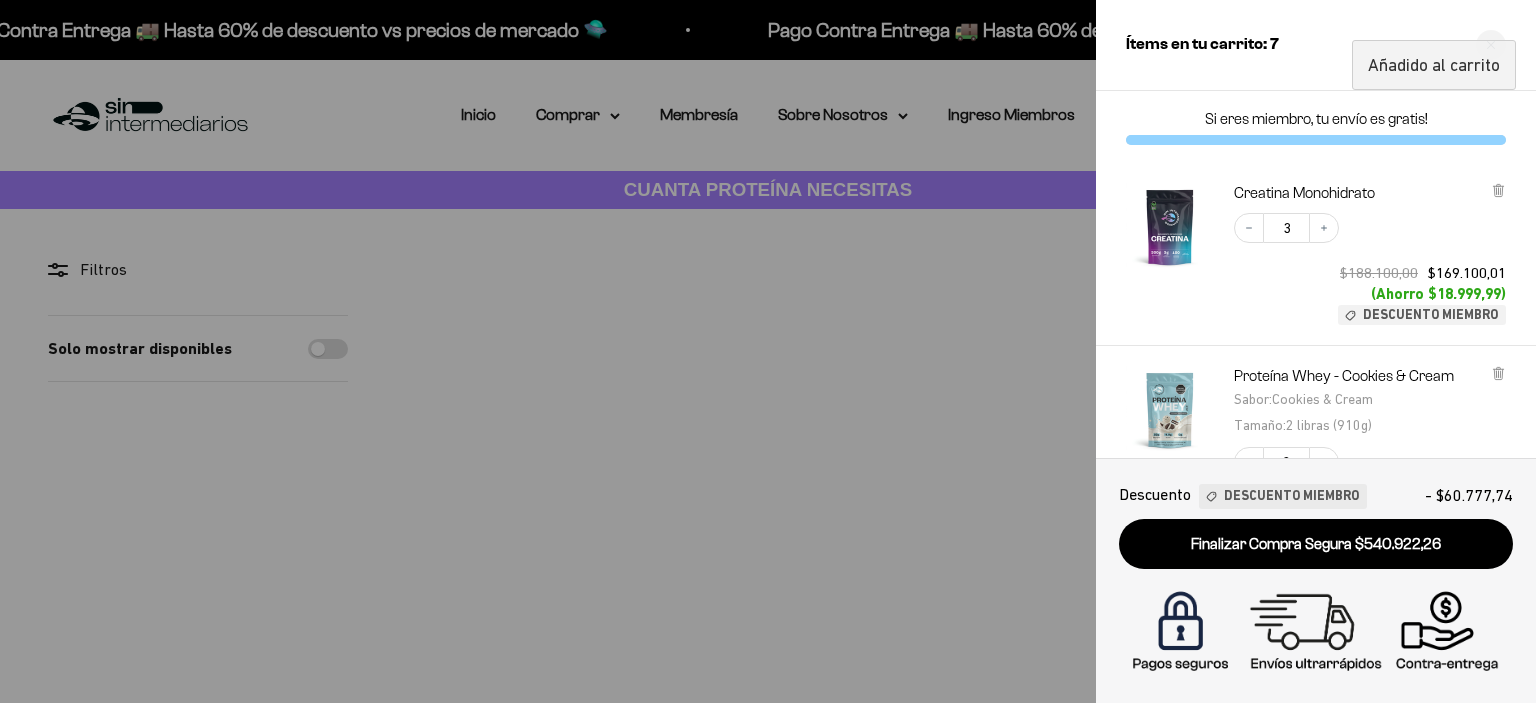 click at bounding box center [768, 351] 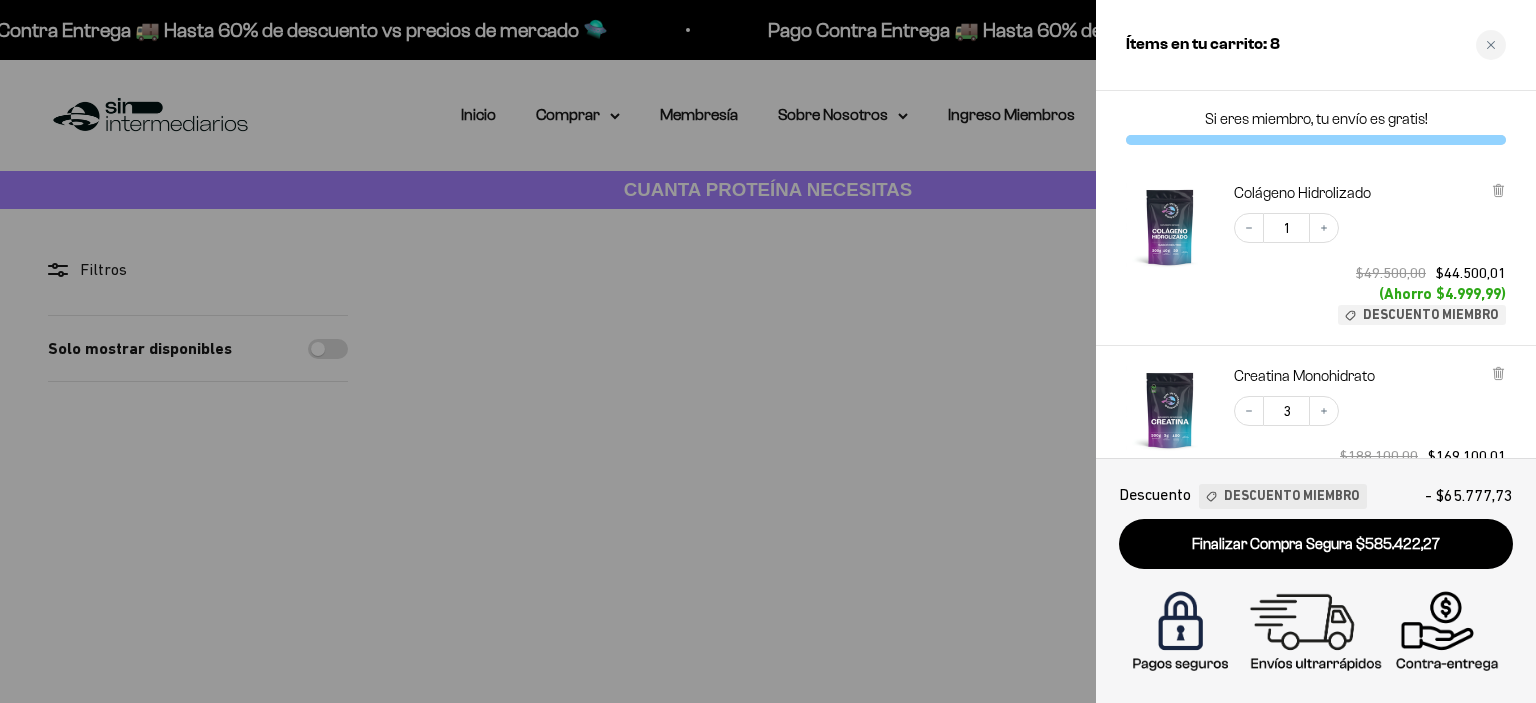 click at bounding box center (768, 351) 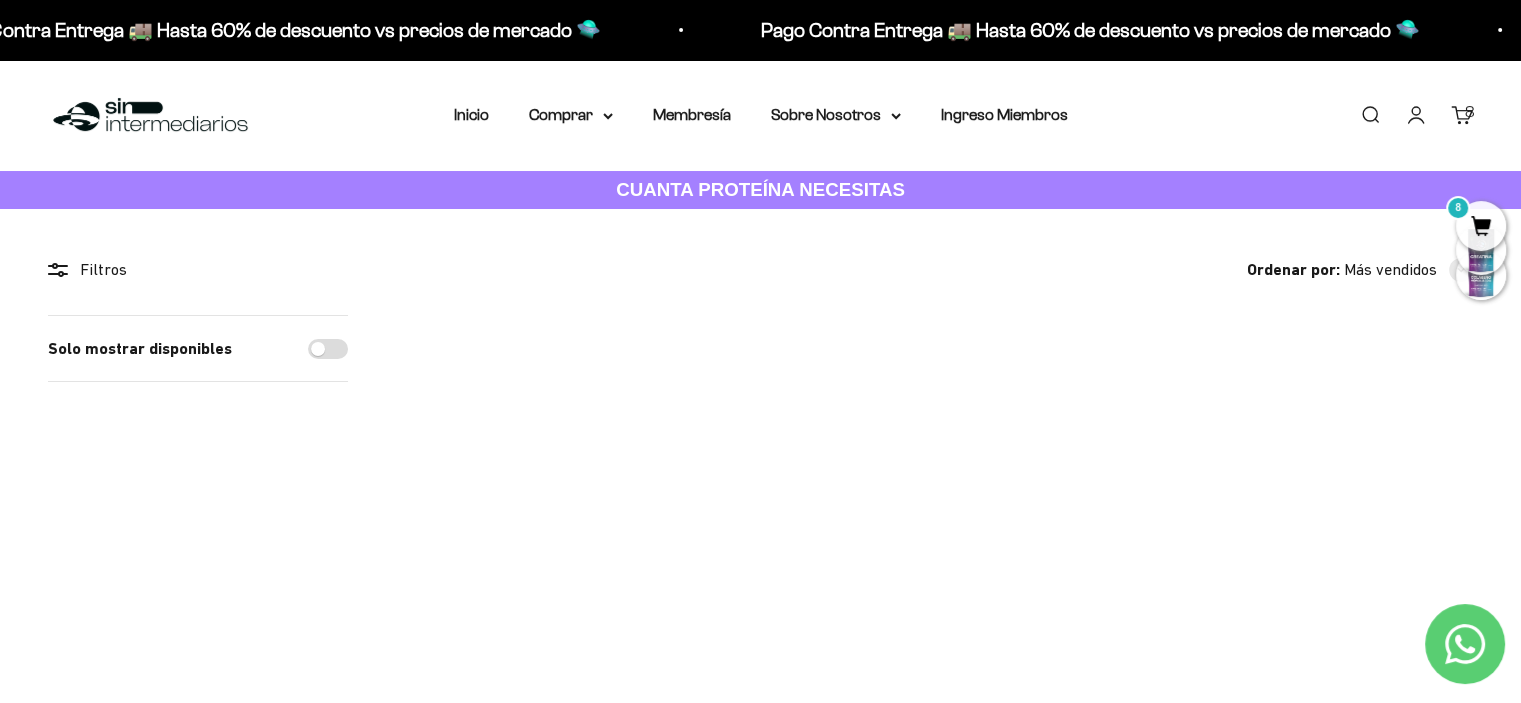 click at bounding box center (1010, 488) 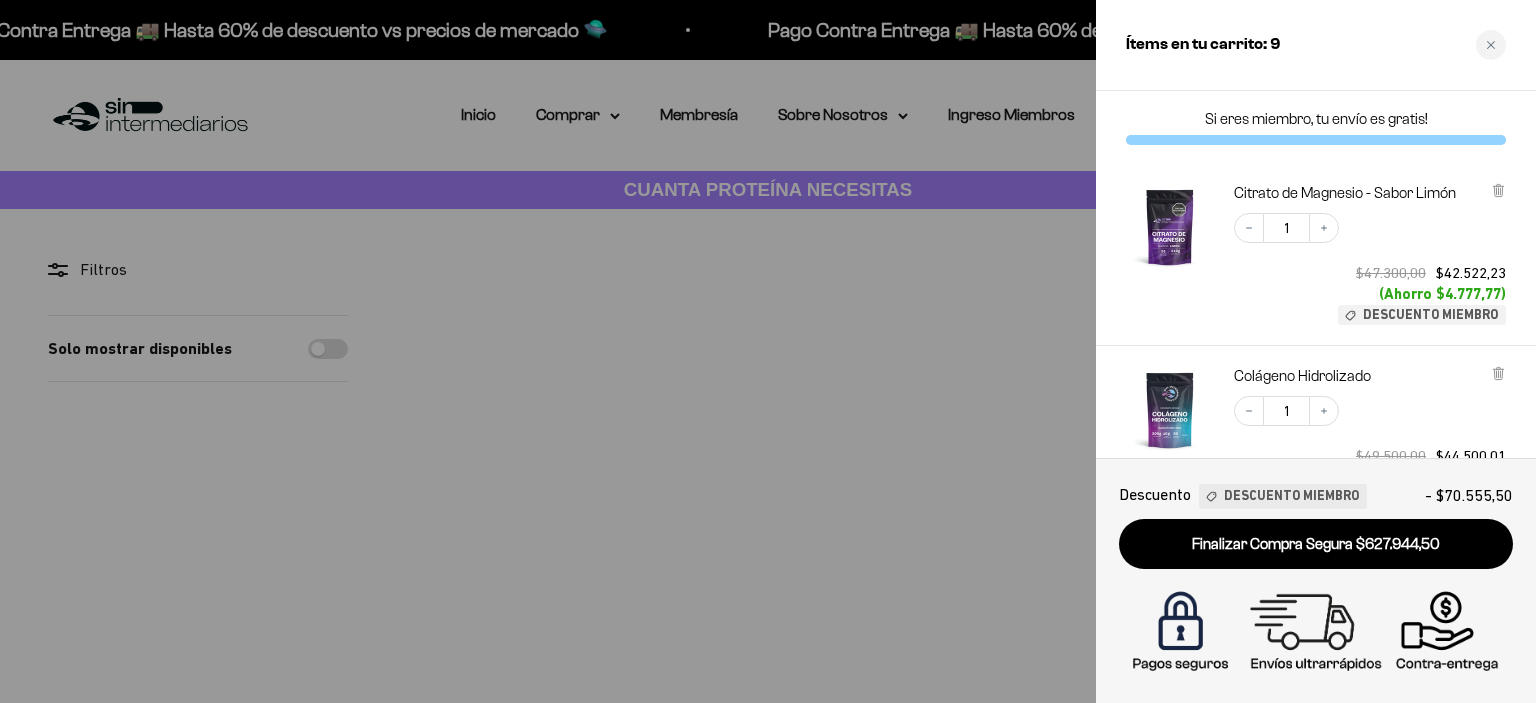 click at bounding box center (768, 351) 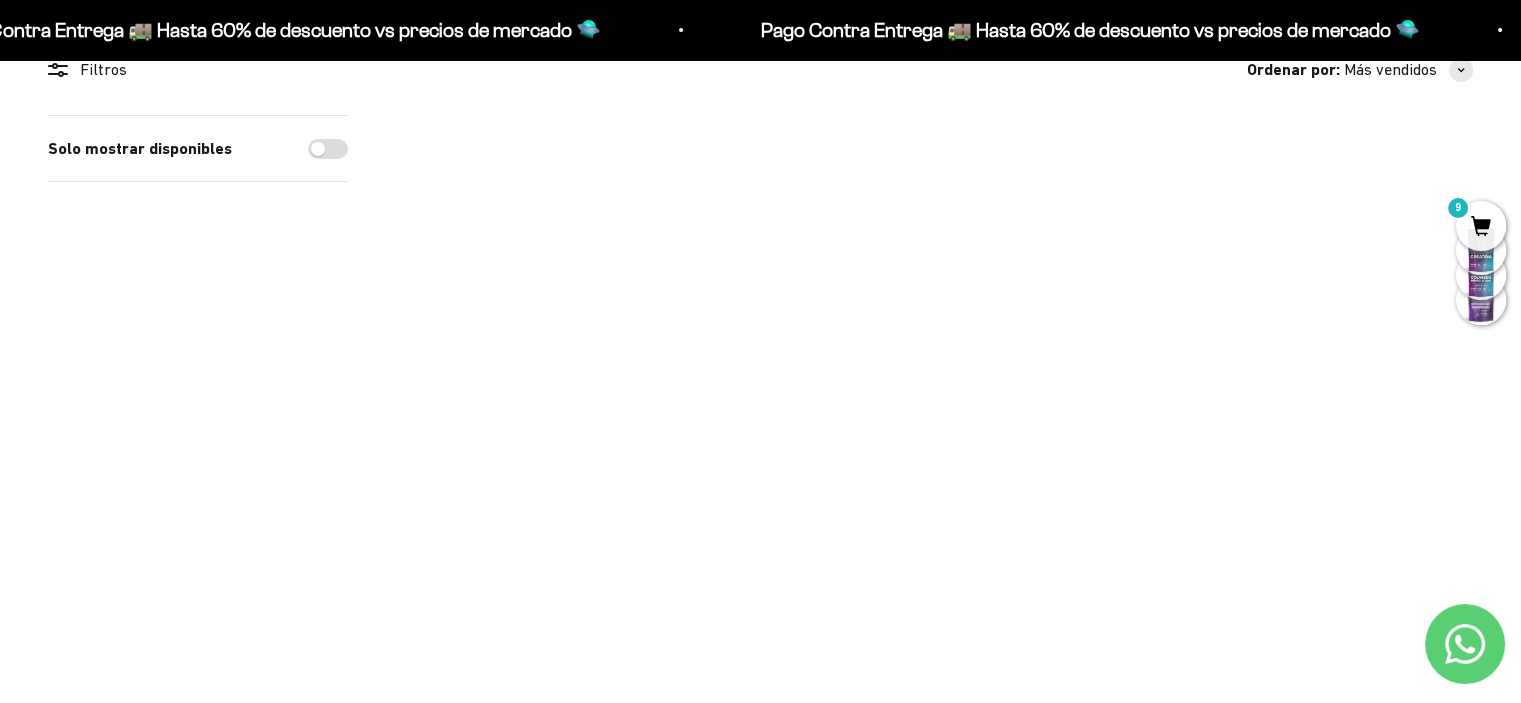scroll, scrollTop: 0, scrollLeft: 0, axis: both 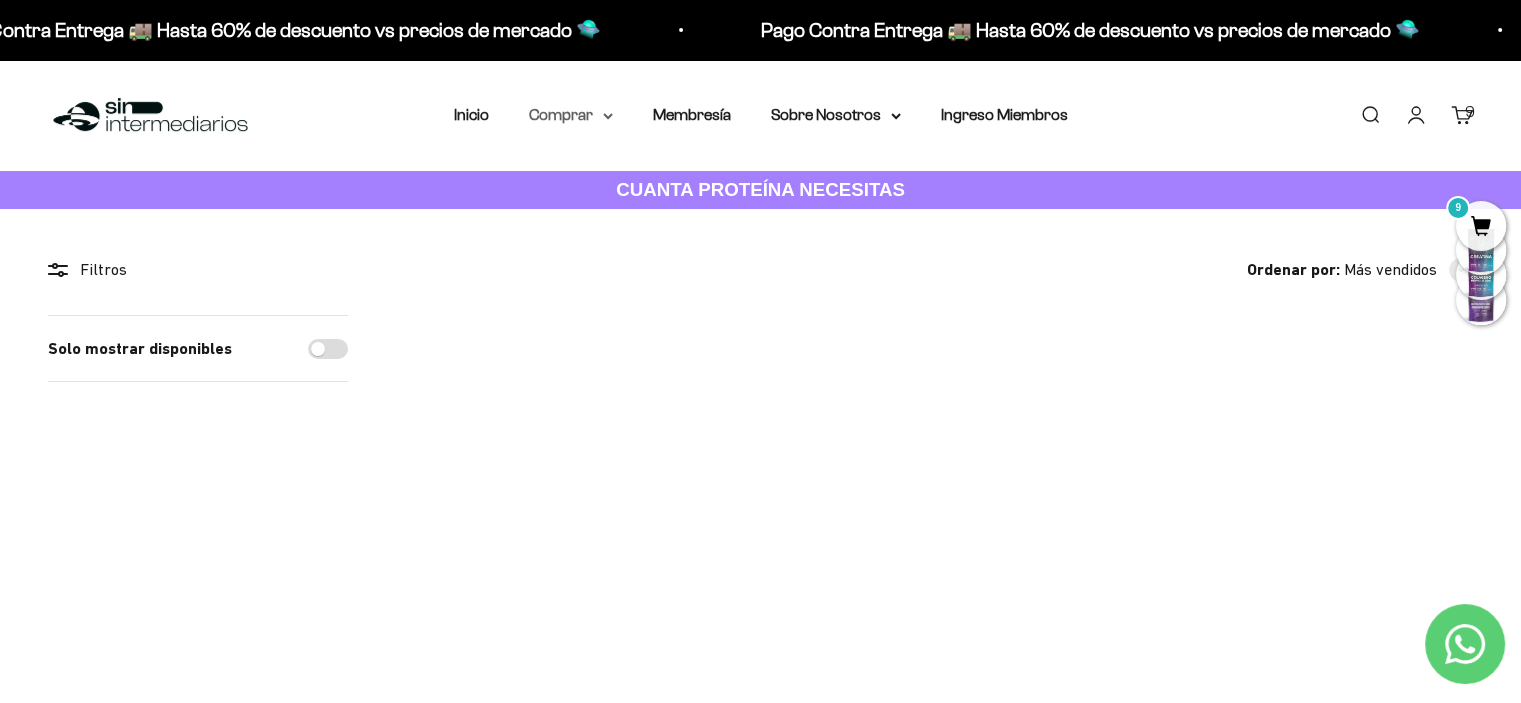 click on "Comprar" at bounding box center (571, 115) 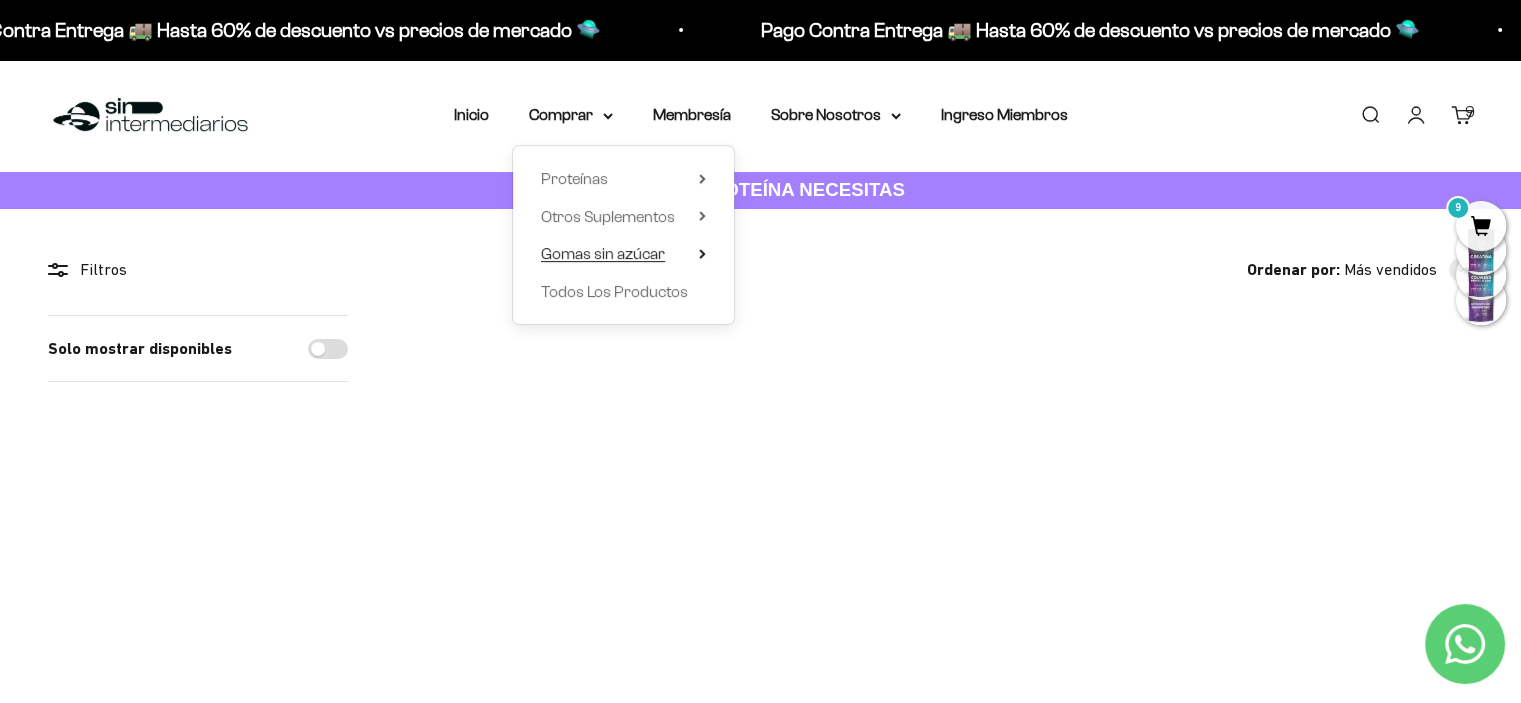 click on "Gomas sin azúcar" at bounding box center [603, 253] 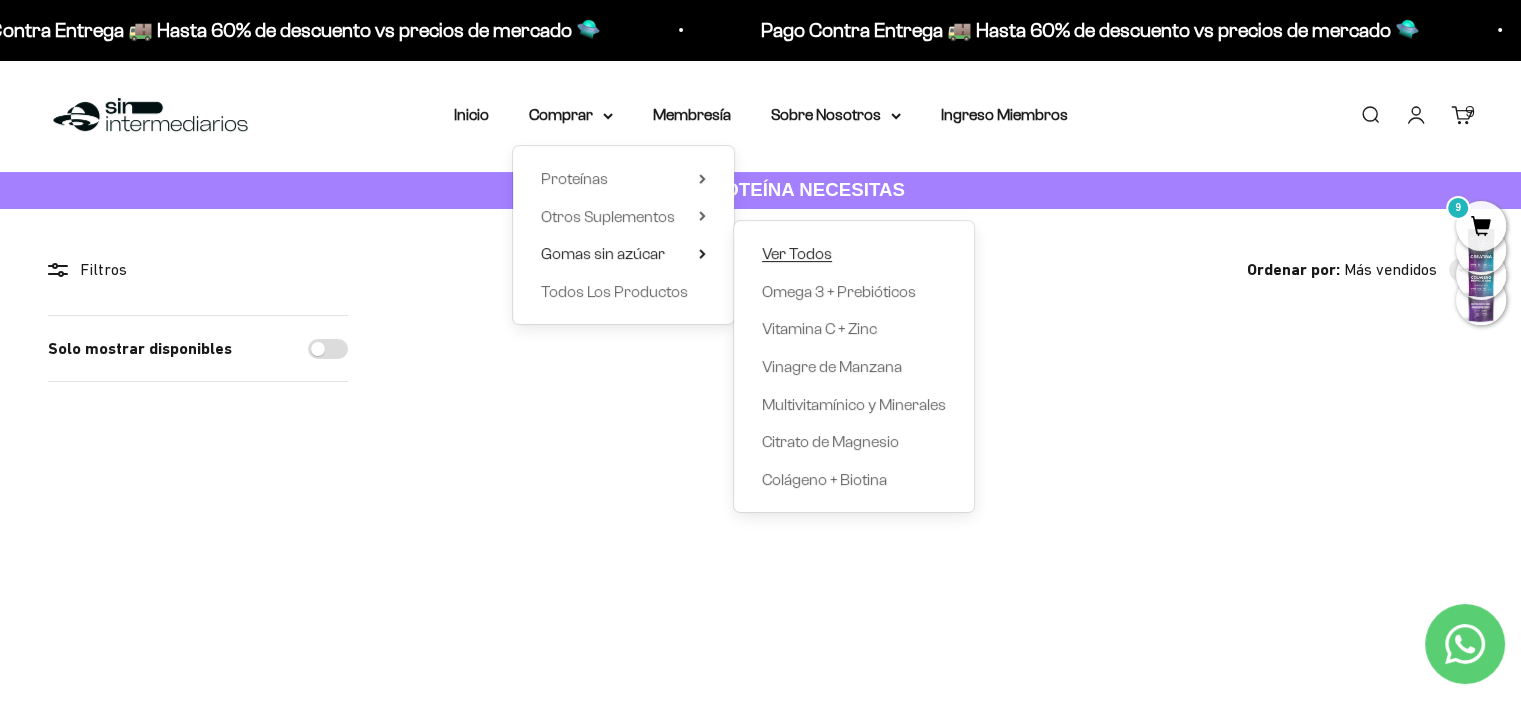 click on "Ver Todos" at bounding box center (797, 253) 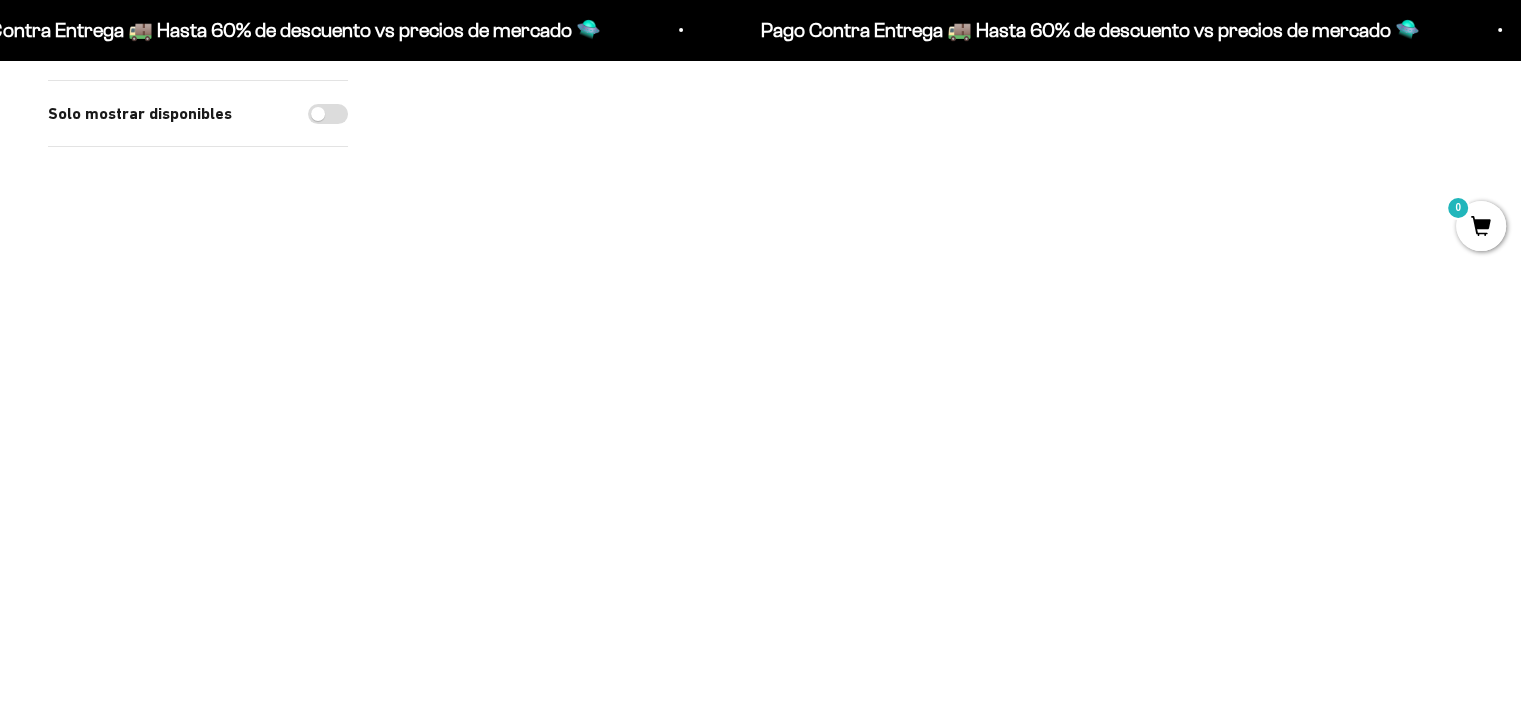 scroll, scrollTop: 300, scrollLeft: 0, axis: vertical 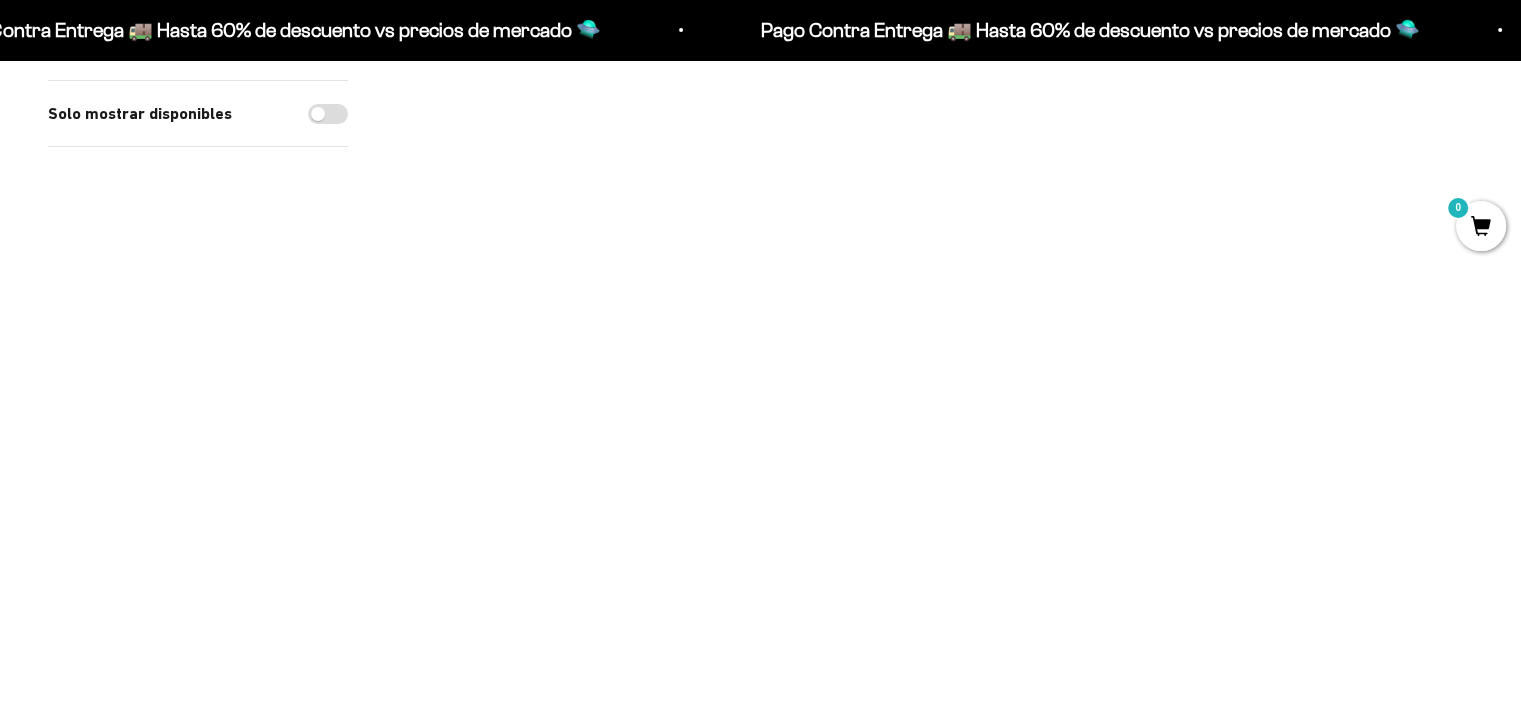 click at bounding box center [569, 560] 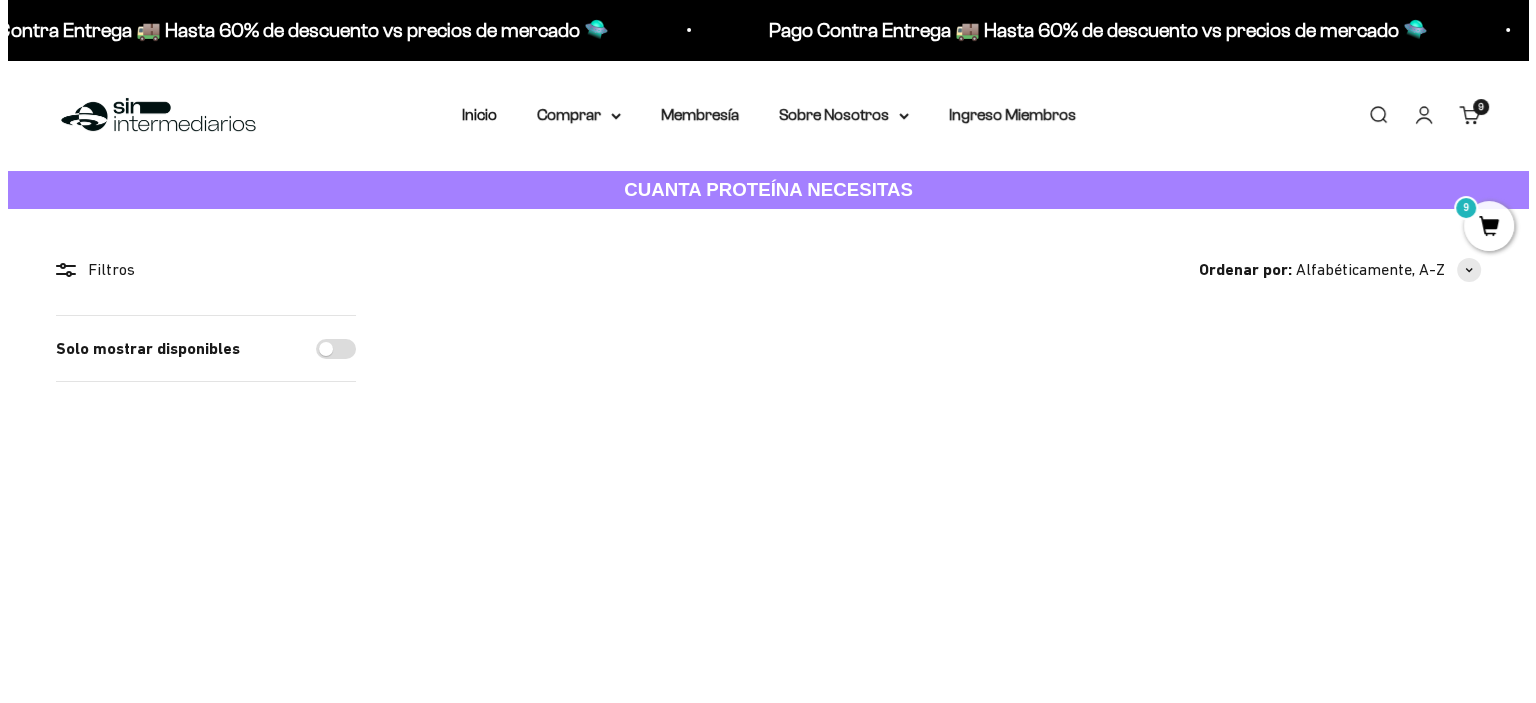 scroll, scrollTop: 100, scrollLeft: 0, axis: vertical 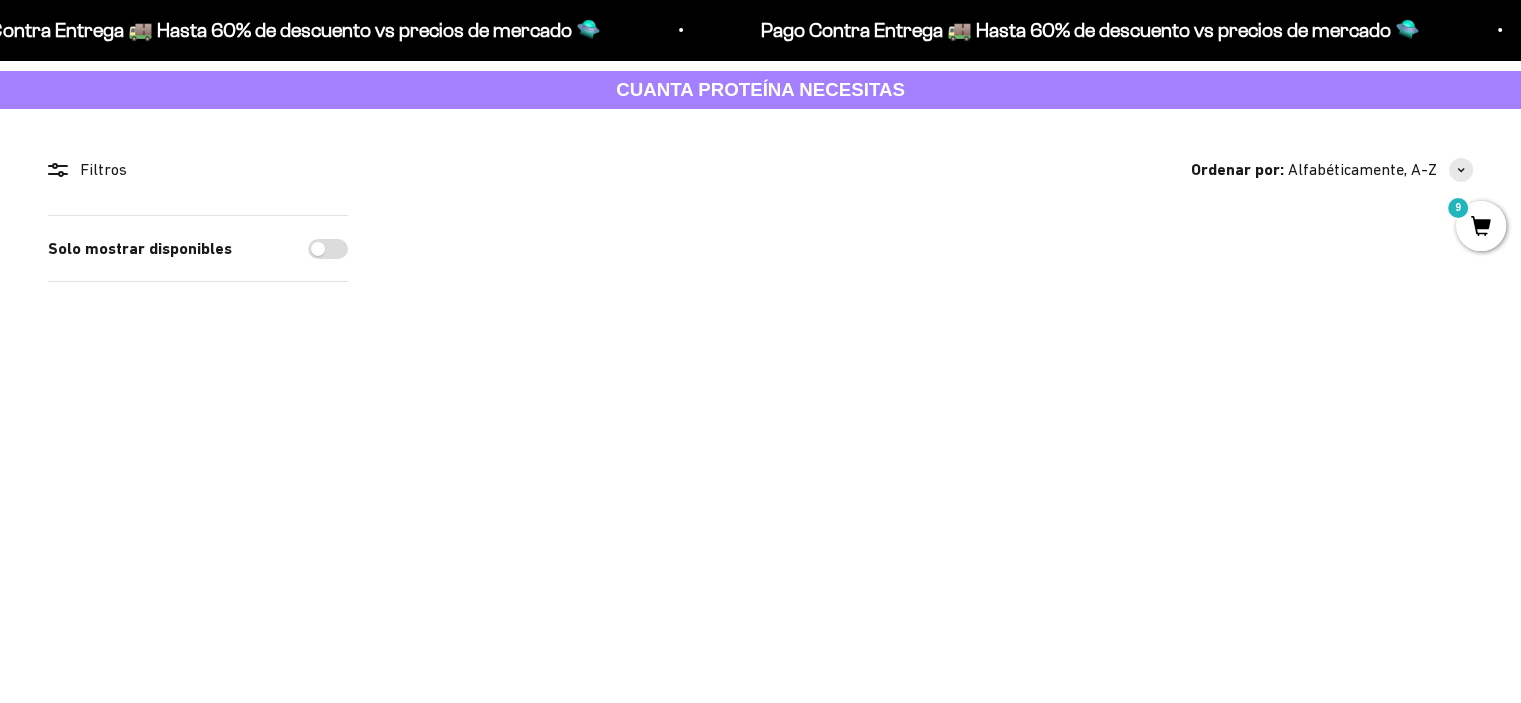 click on "9" at bounding box center (1481, 226) 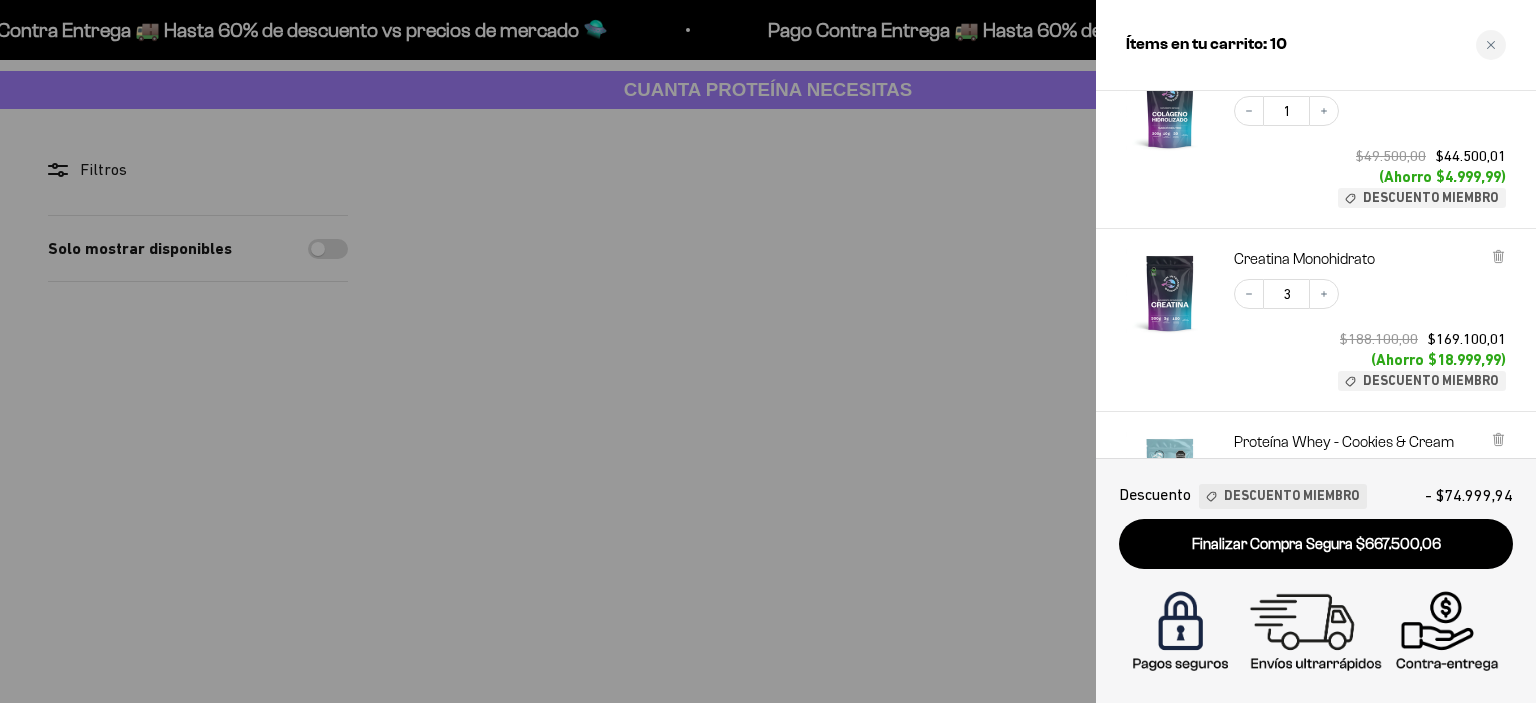 scroll, scrollTop: 383, scrollLeft: 0, axis: vertical 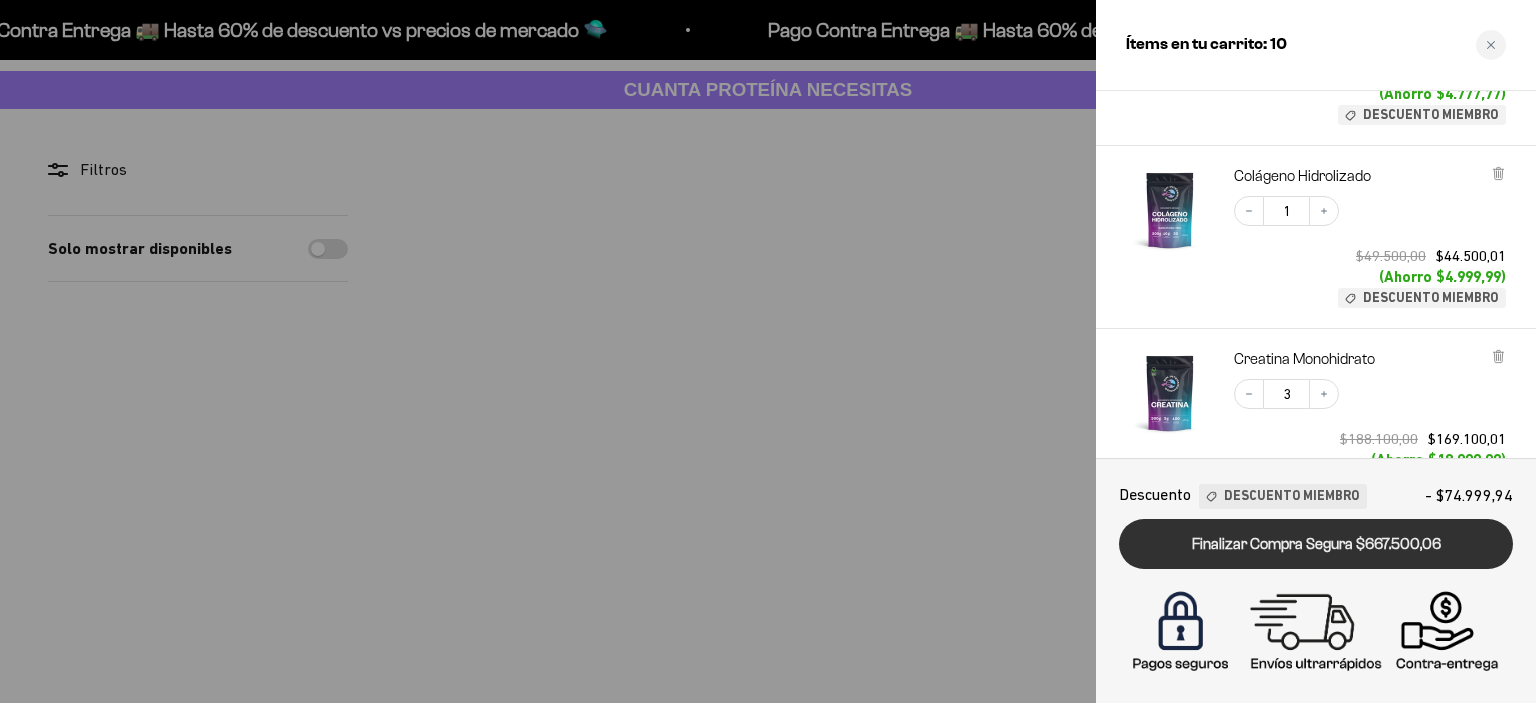 click on "Finalizar Compra Segura $667.500,06" at bounding box center (1316, 544) 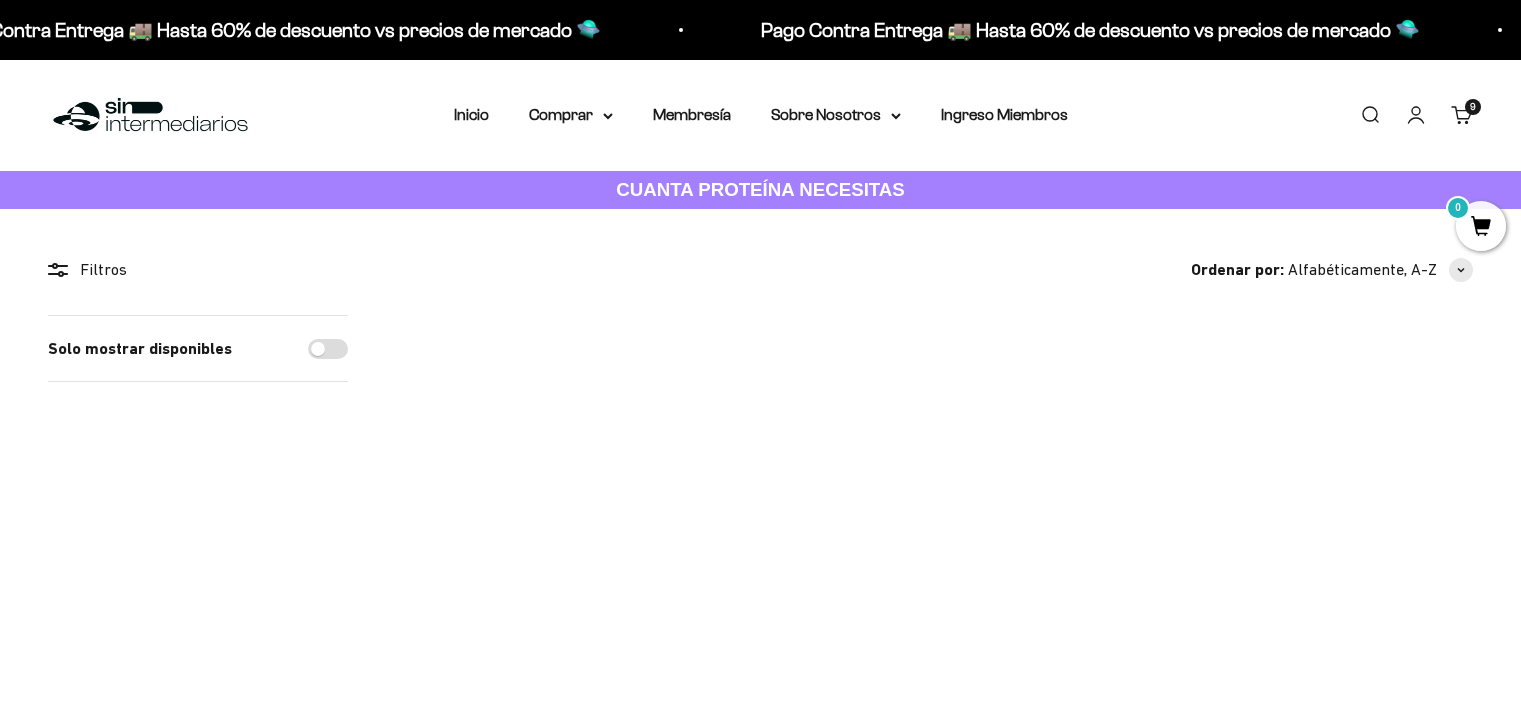 scroll, scrollTop: 0, scrollLeft: 0, axis: both 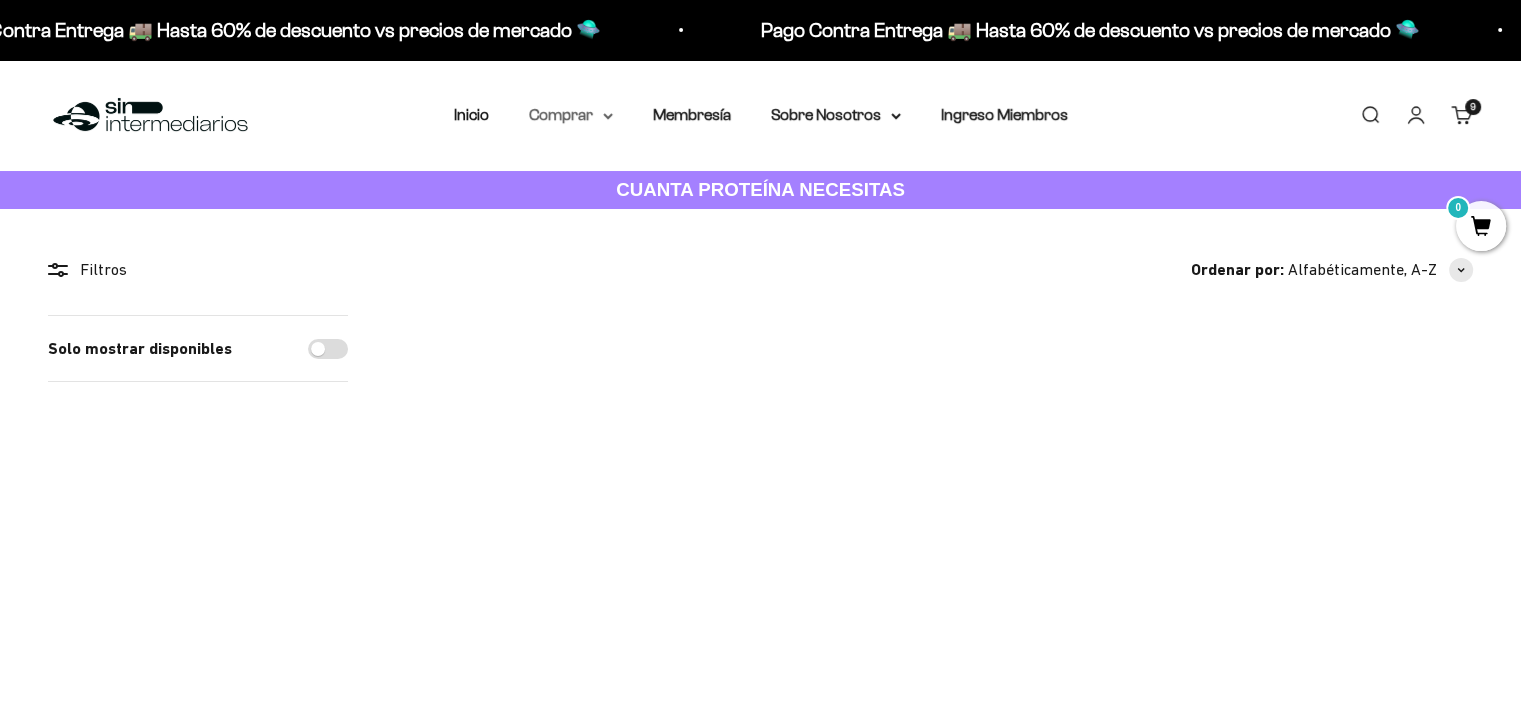 click on "Comprar" at bounding box center (571, 115) 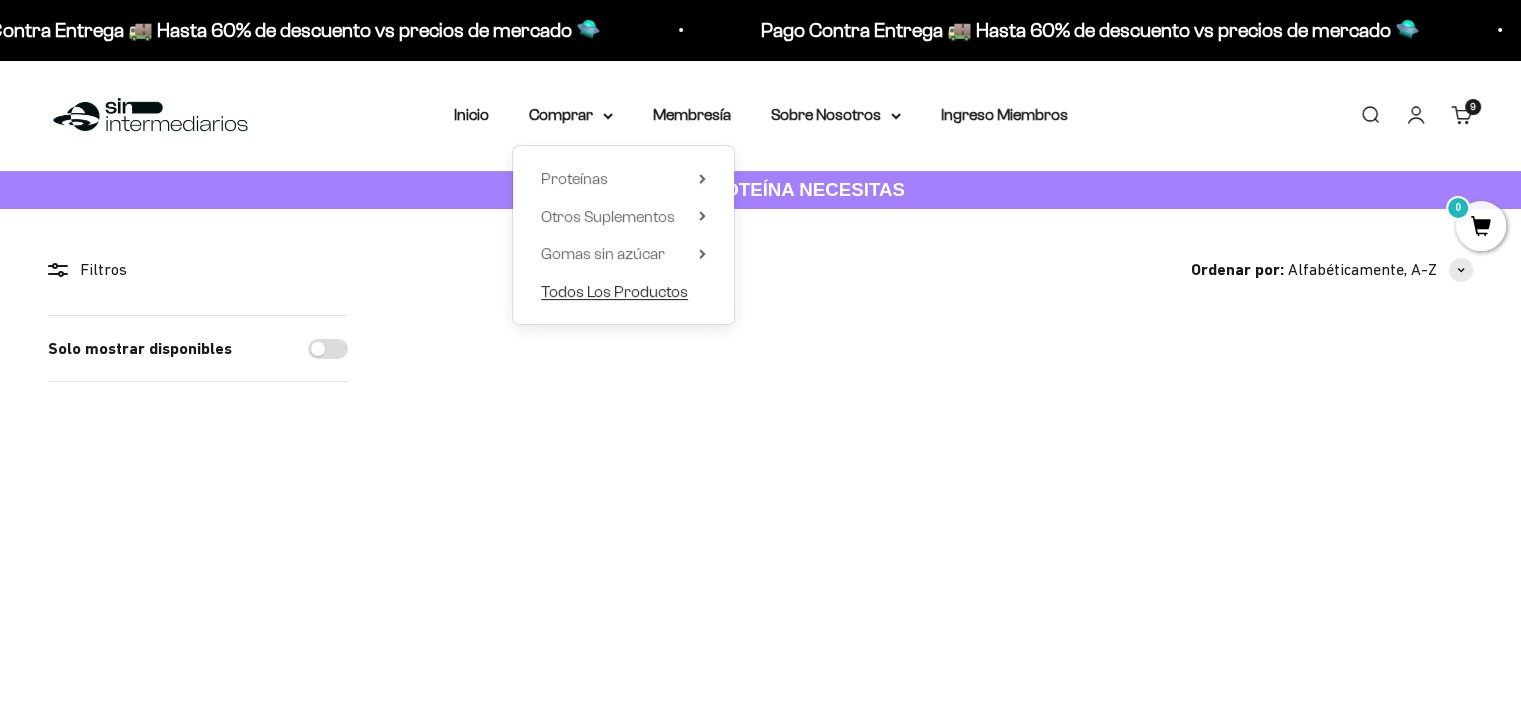 click on "Todos Los Productos" at bounding box center [614, 291] 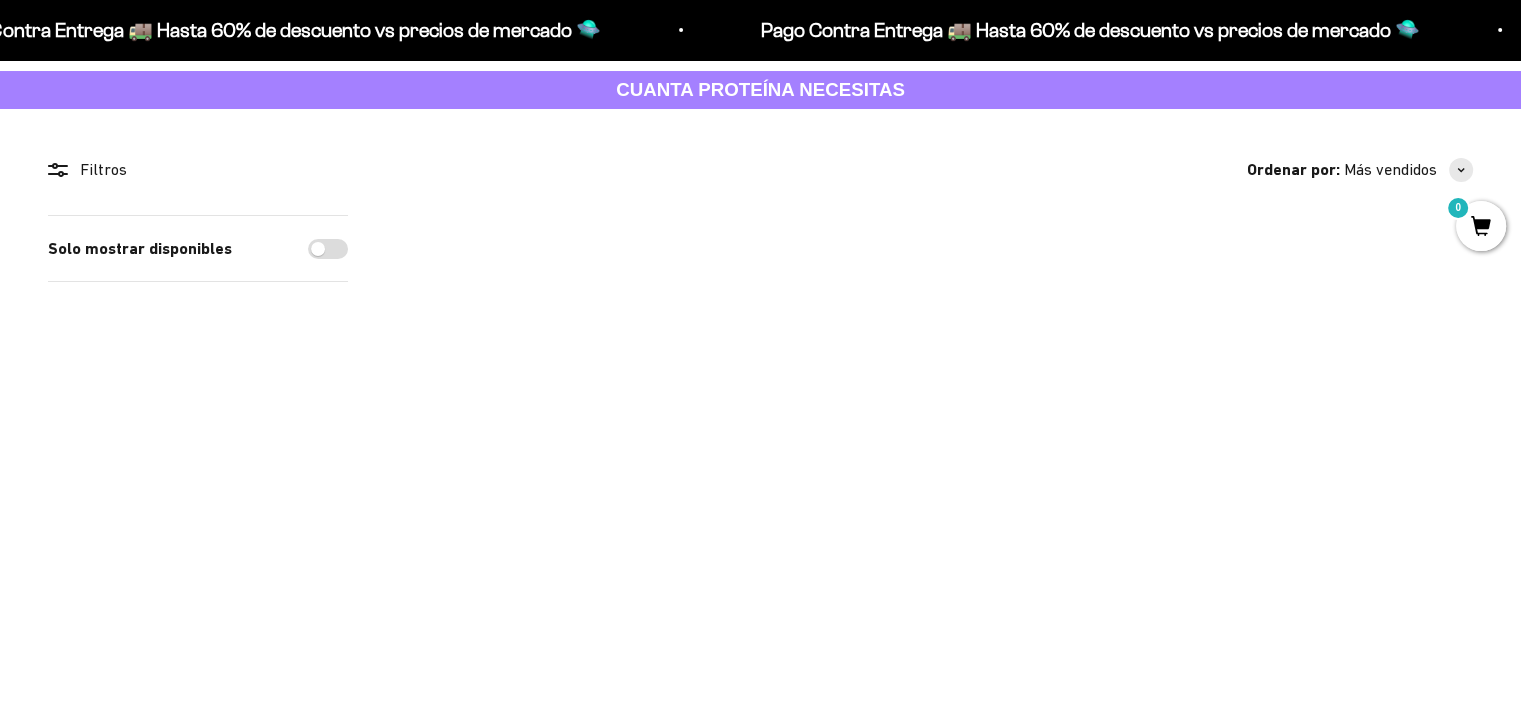 scroll, scrollTop: 0, scrollLeft: 0, axis: both 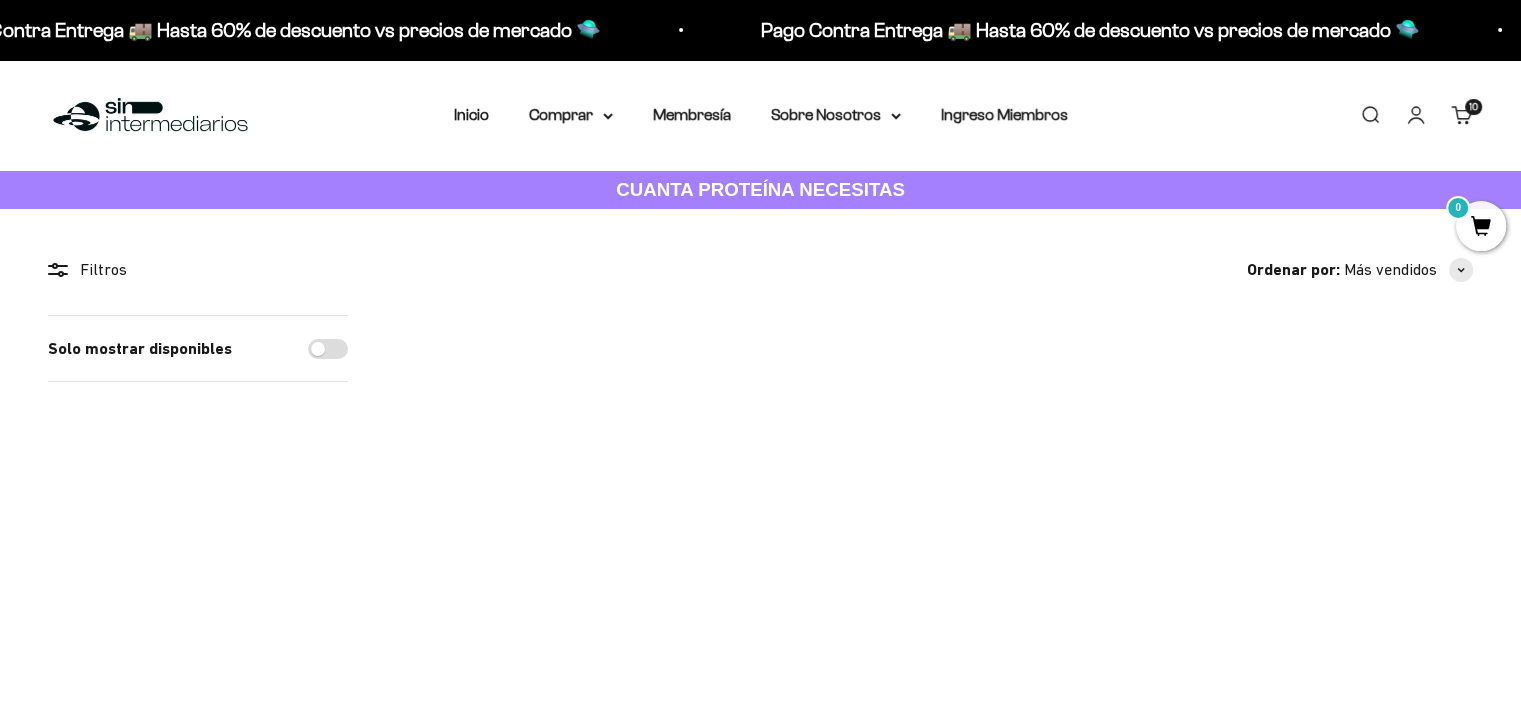 click on "0" at bounding box center [1481, 226] 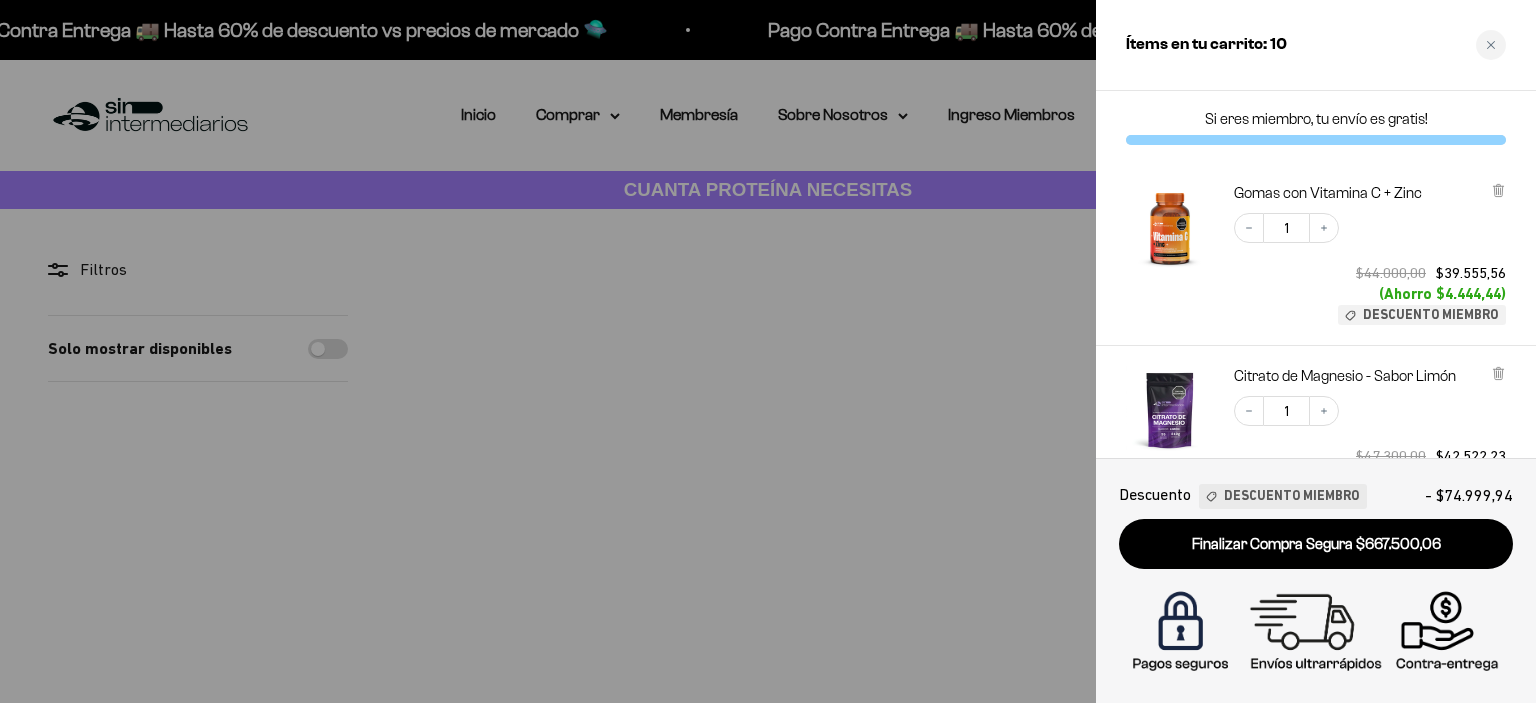 click at bounding box center (768, 351) 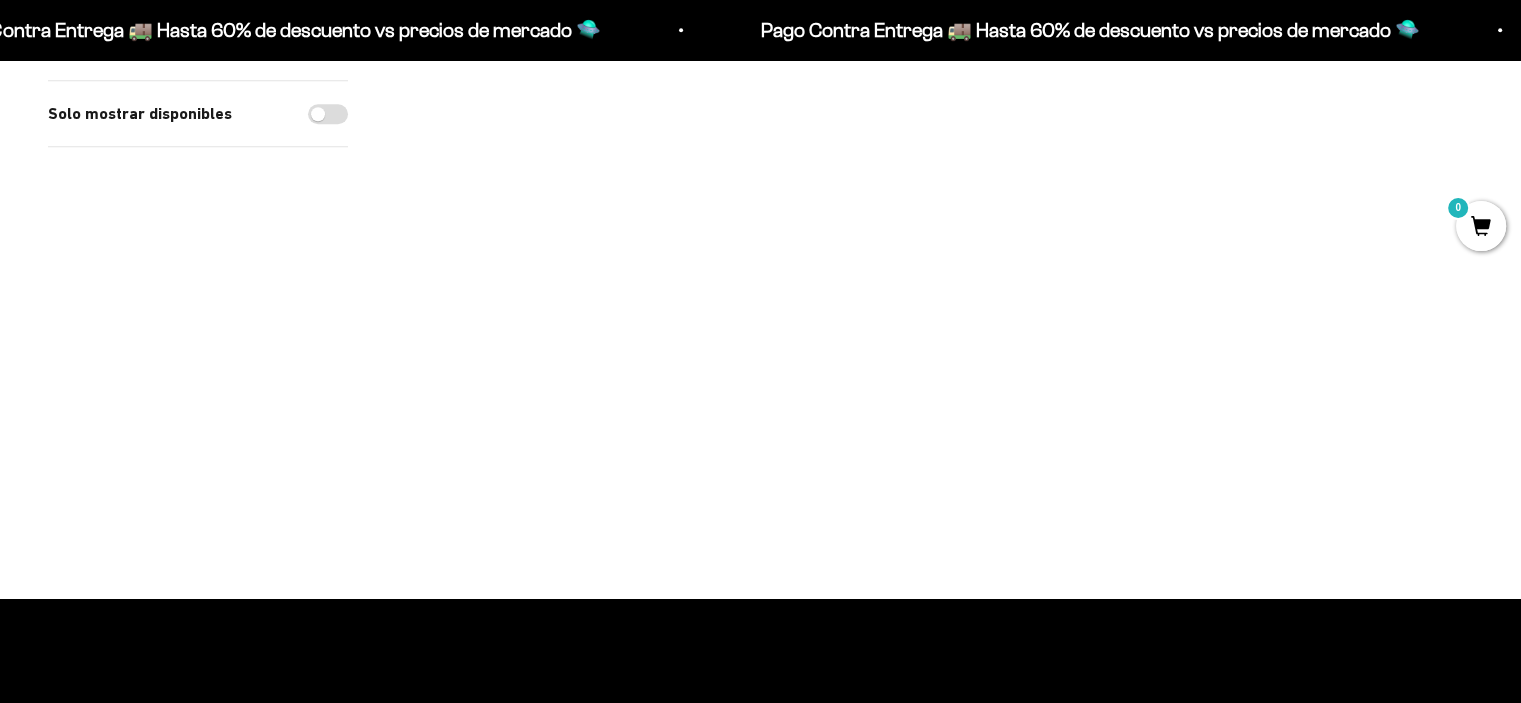 scroll, scrollTop: 1400, scrollLeft: 0, axis: vertical 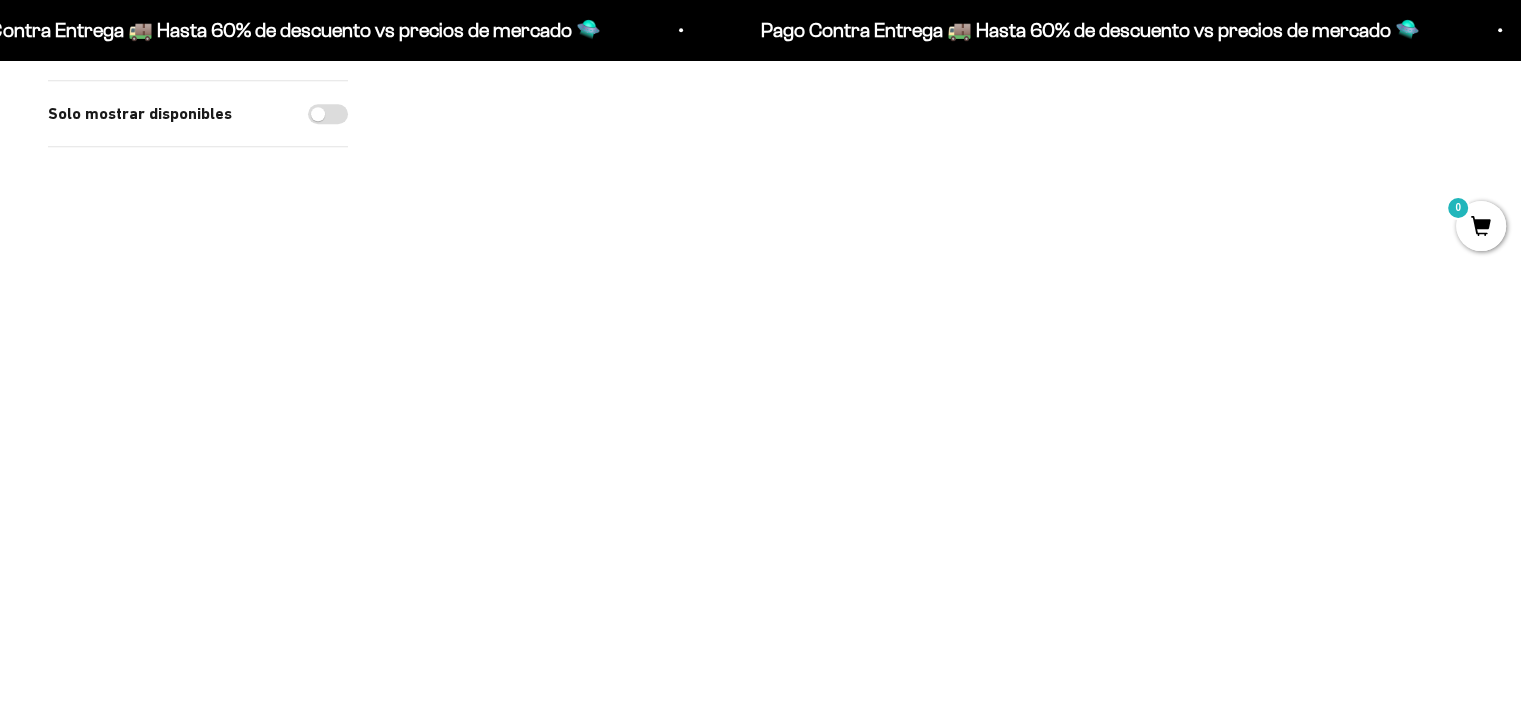 click at bounding box center (1230, 205) 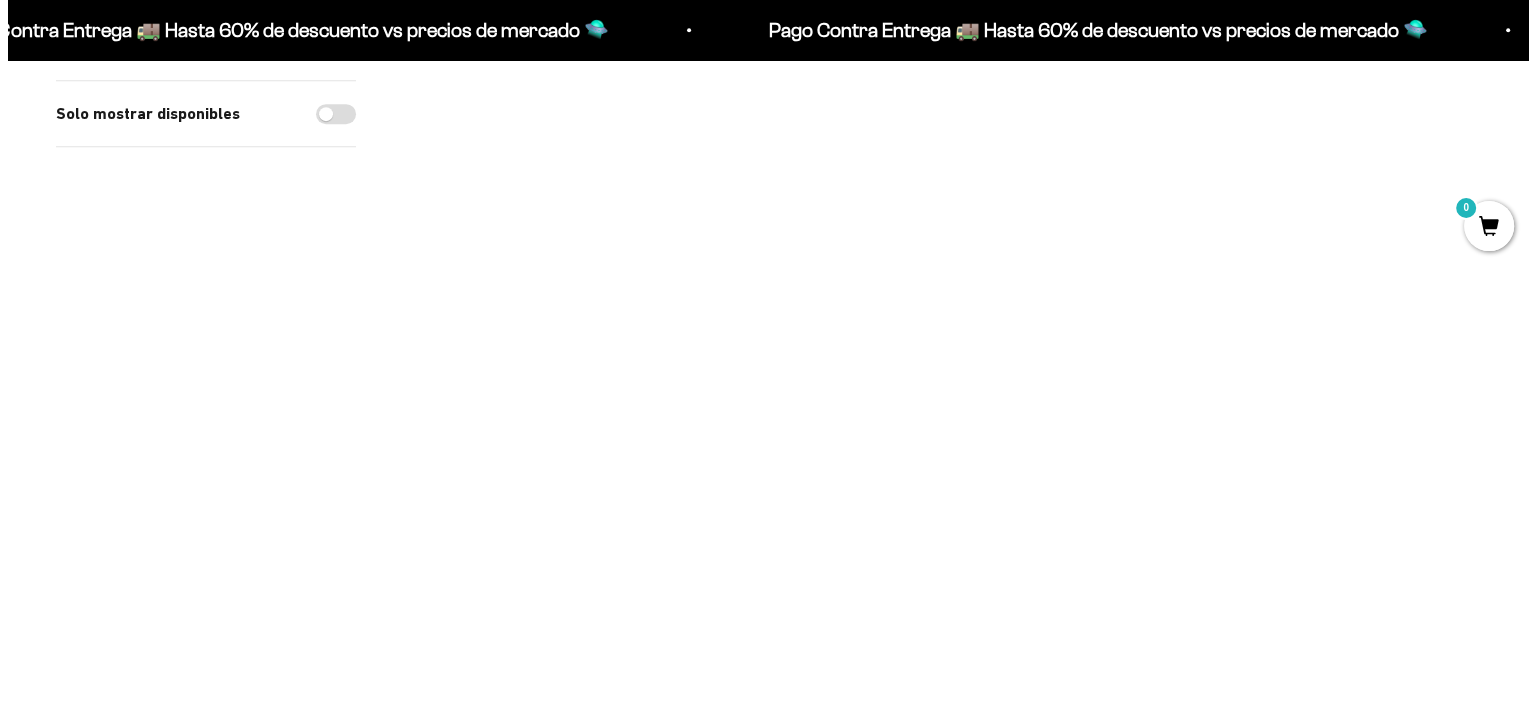 scroll, scrollTop: 1200, scrollLeft: 0, axis: vertical 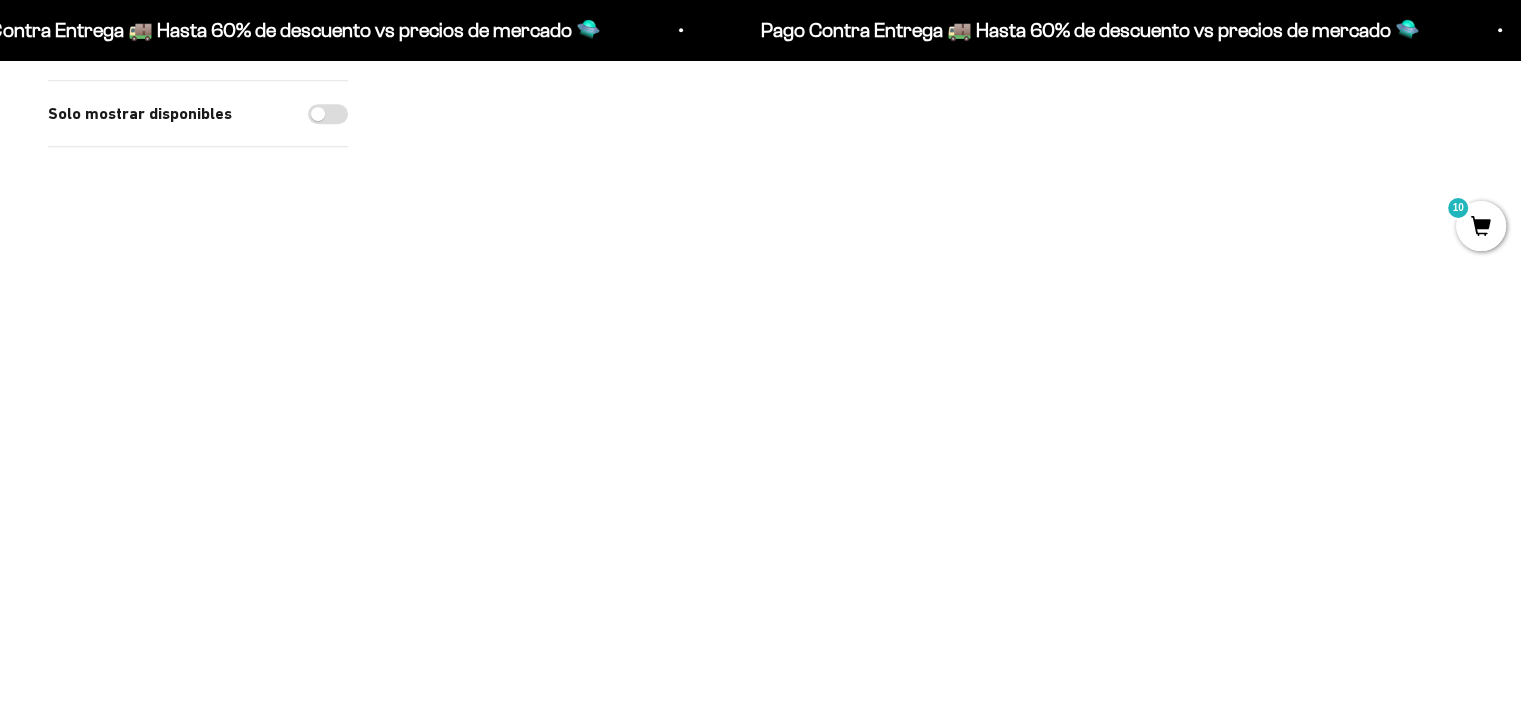 click on "10" at bounding box center (1481, 226) 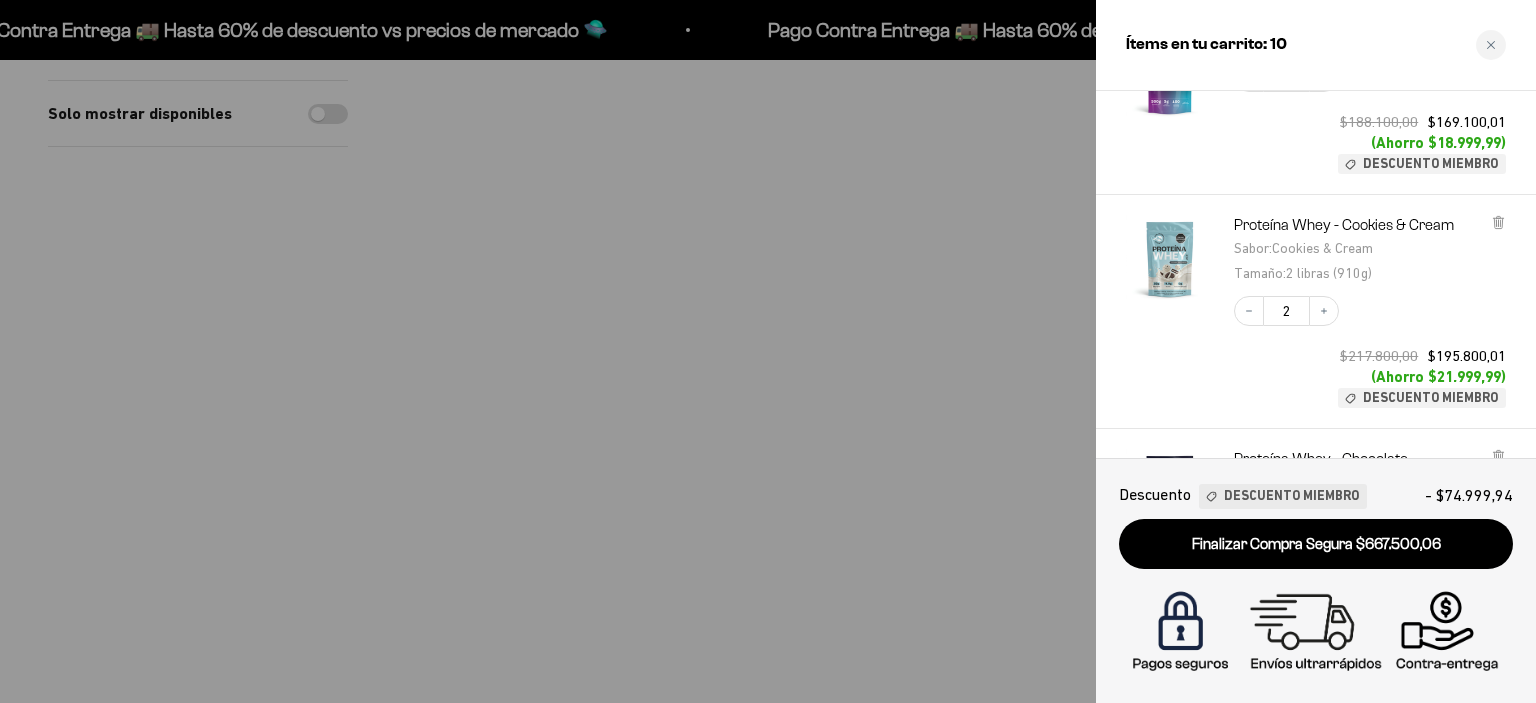 scroll, scrollTop: 1000, scrollLeft: 0, axis: vertical 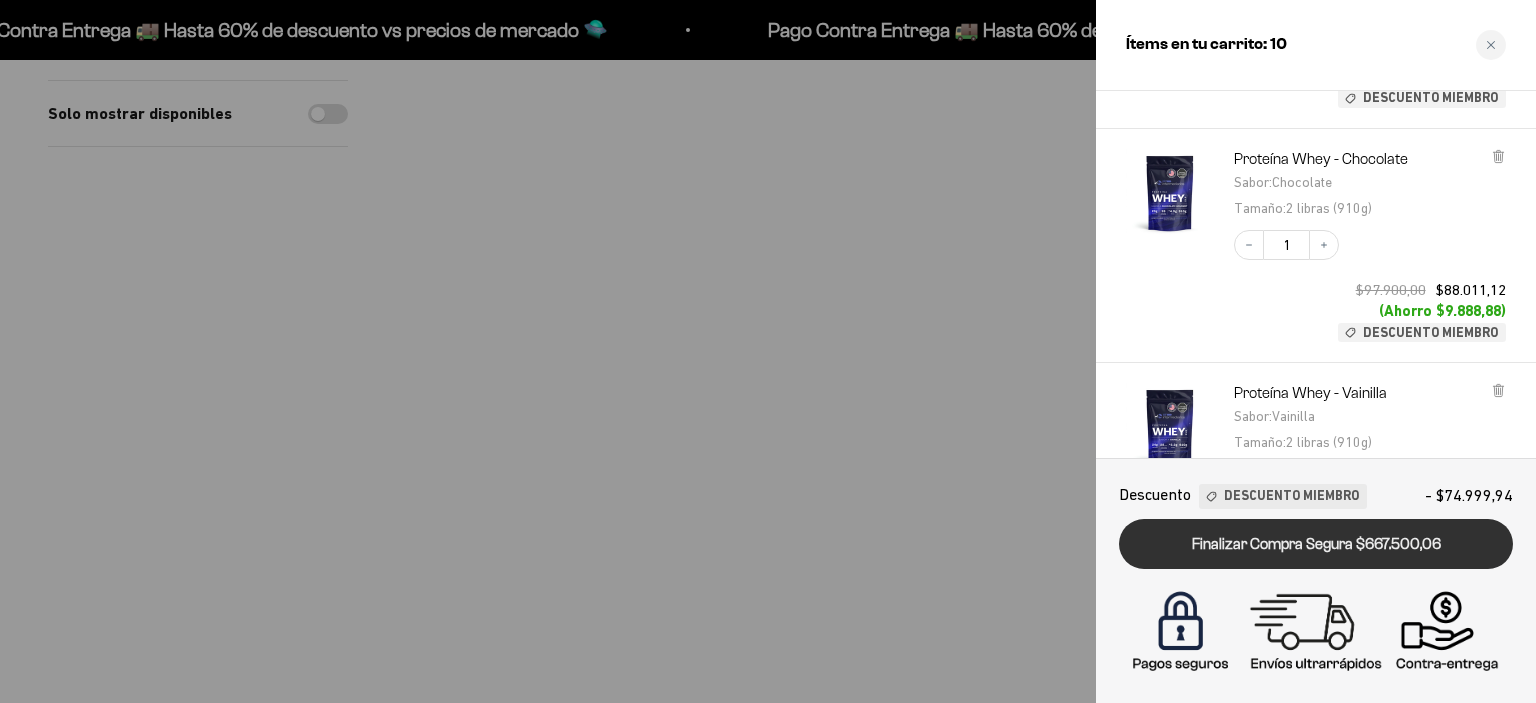 click on "Finalizar Compra Segura $667.500,06" at bounding box center (1316, 544) 